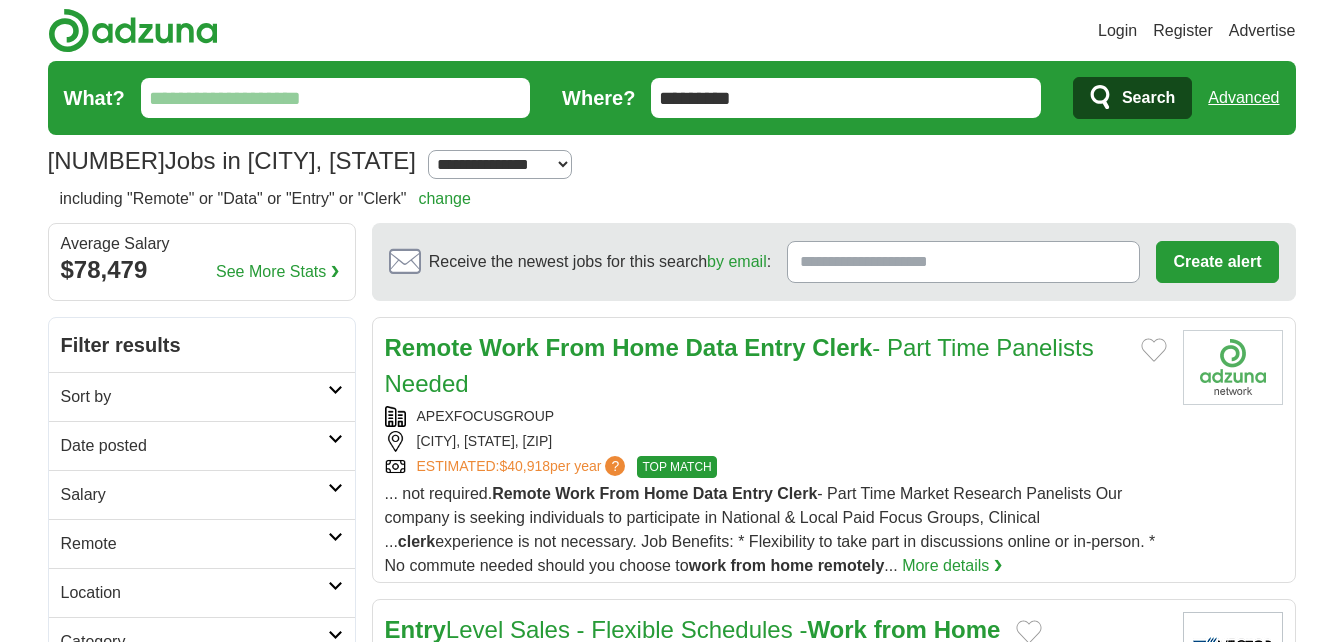 scroll, scrollTop: 0, scrollLeft: 0, axis: both 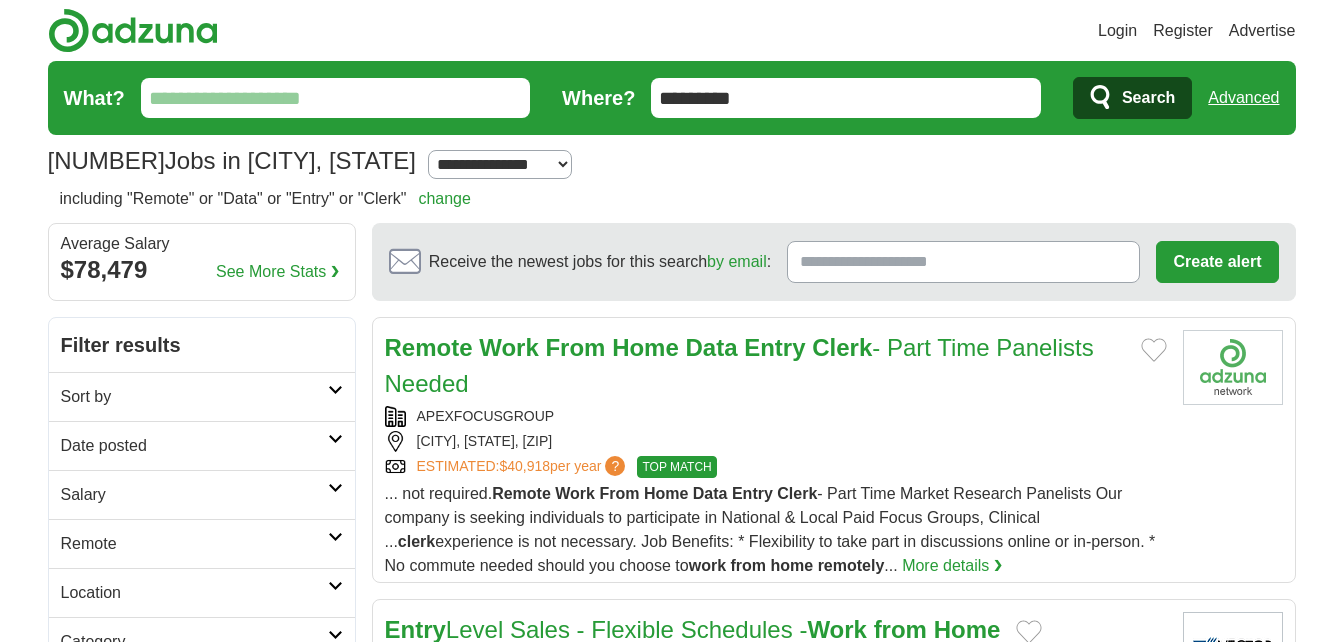 drag, startPoint x: 323, startPoint y: 88, endPoint x: 327, endPoint y: 109, distance: 21.377558 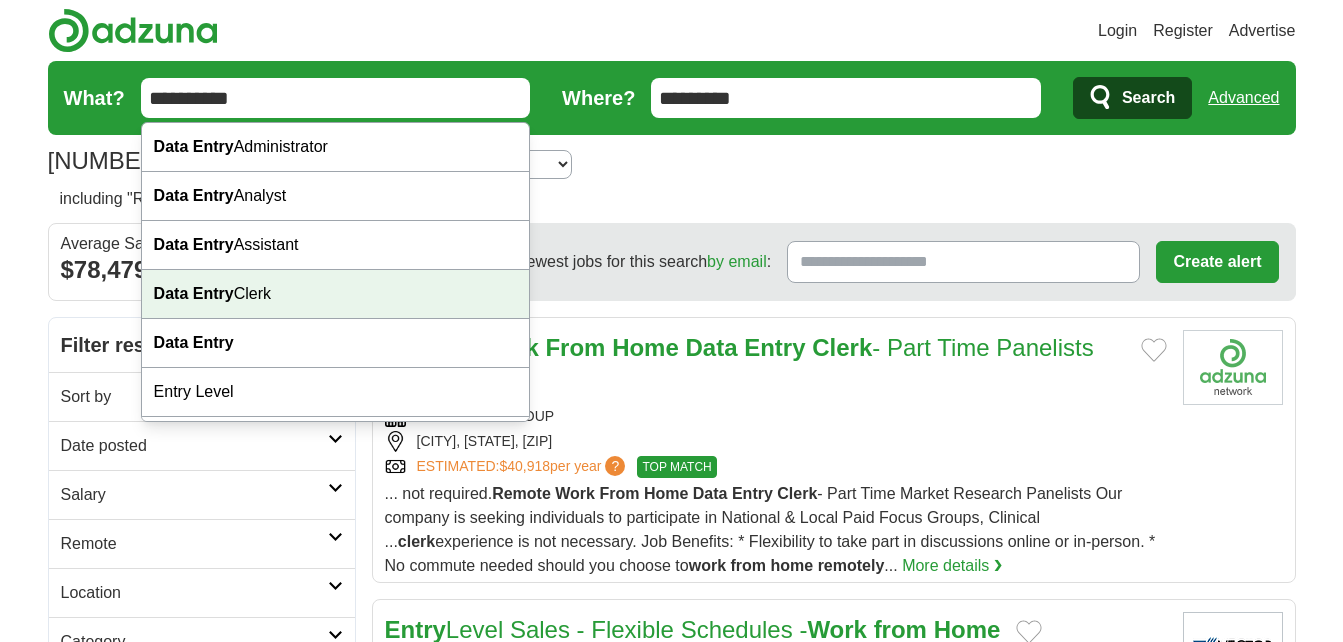 drag, startPoint x: 310, startPoint y: 292, endPoint x: 391, endPoint y: 275, distance: 82.764725 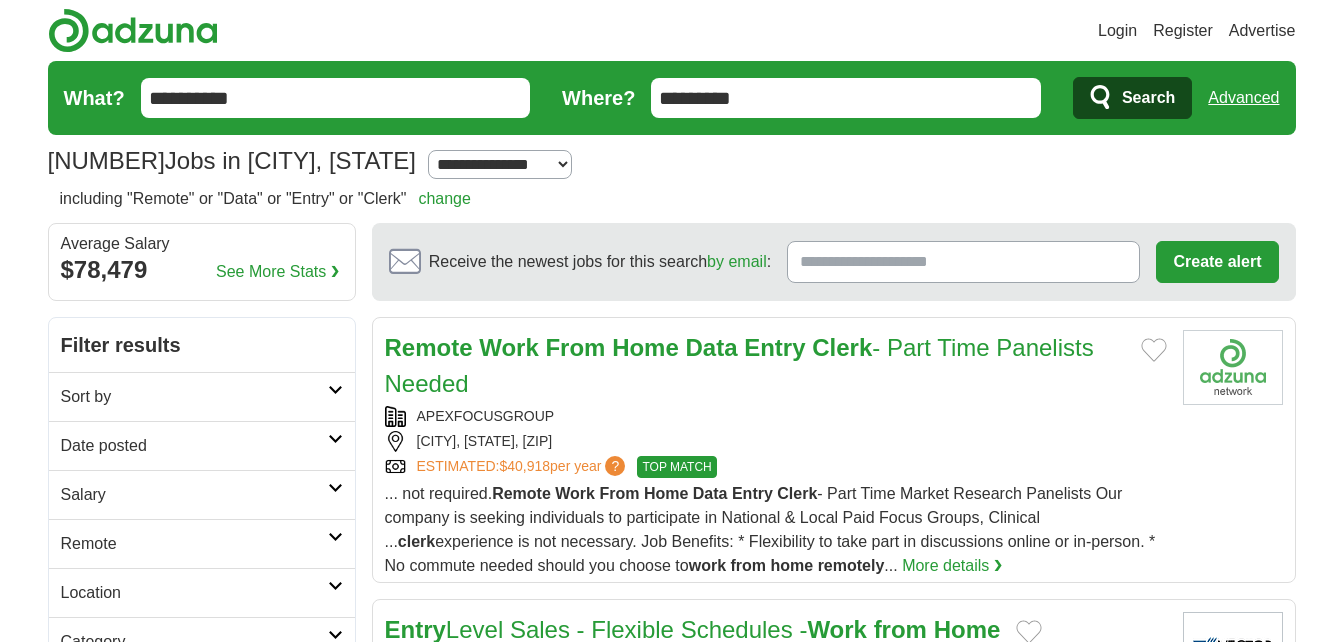 type on "**********" 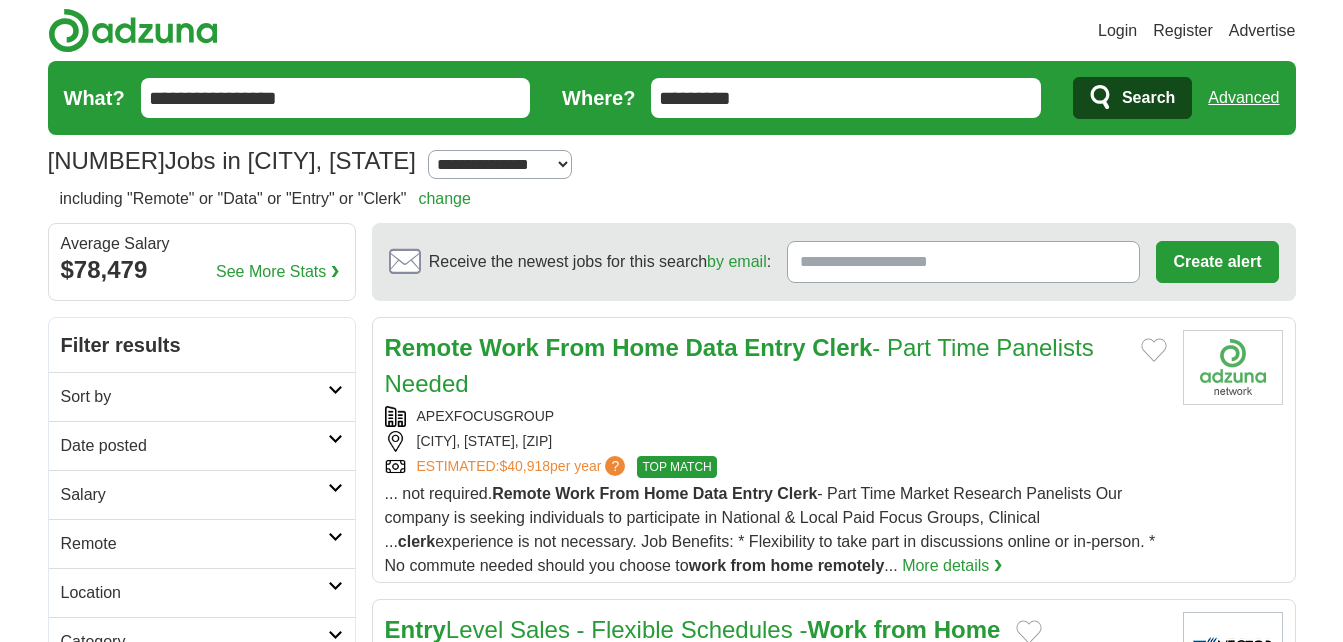 drag, startPoint x: 780, startPoint y: 103, endPoint x: 601, endPoint y: 89, distance: 179.54665 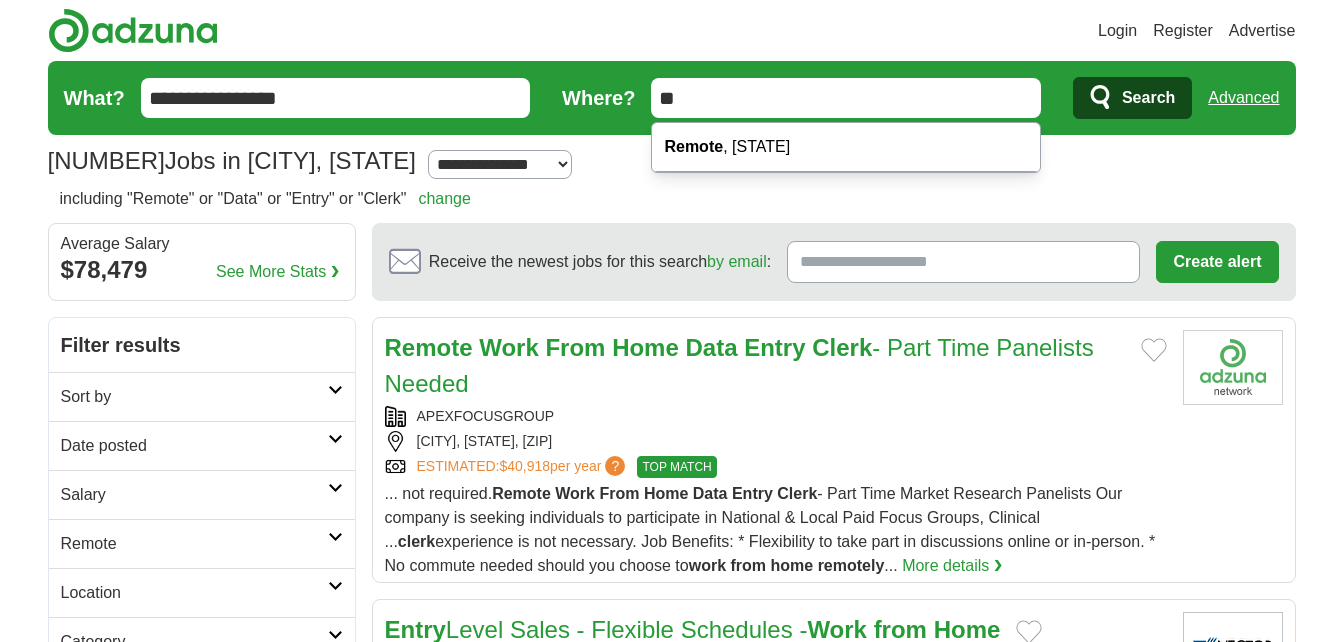 type on "*" 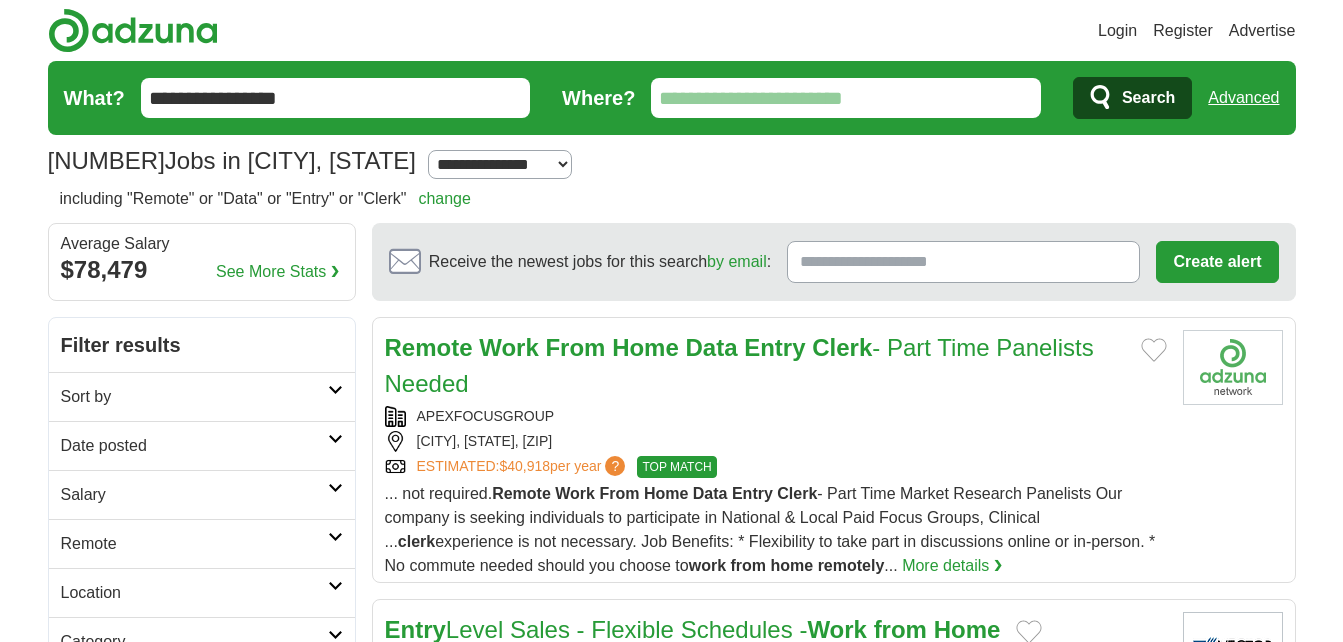 type 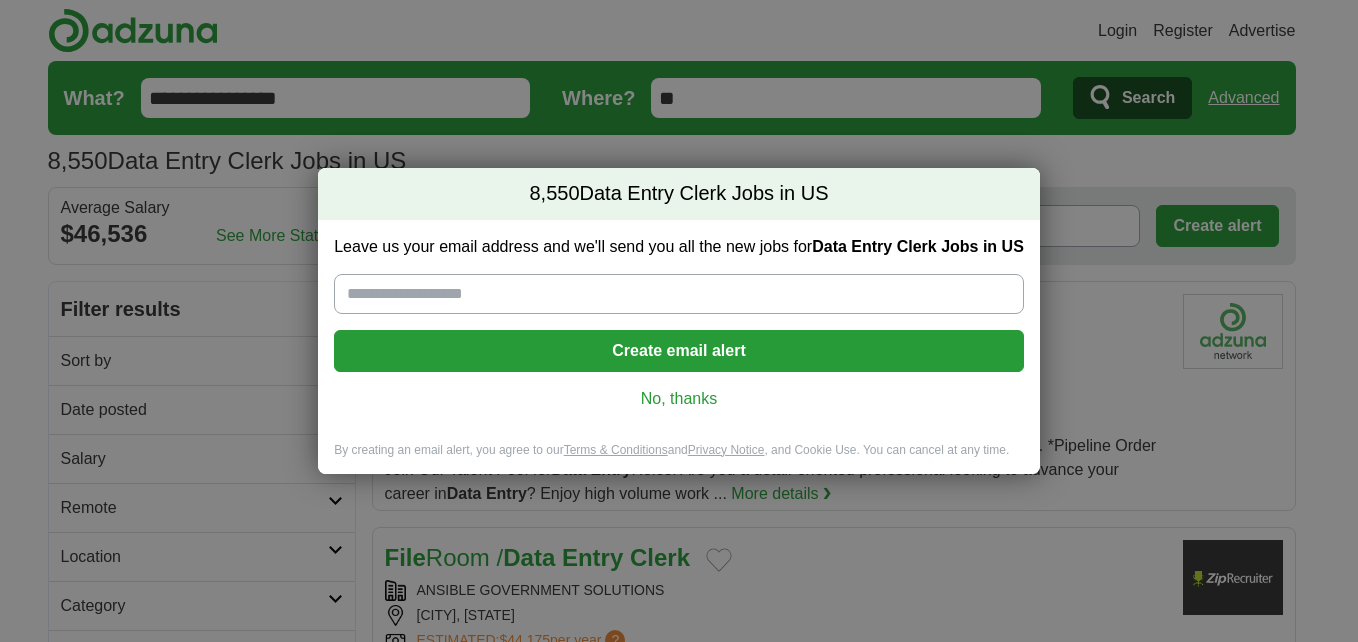 scroll, scrollTop: 0, scrollLeft: 0, axis: both 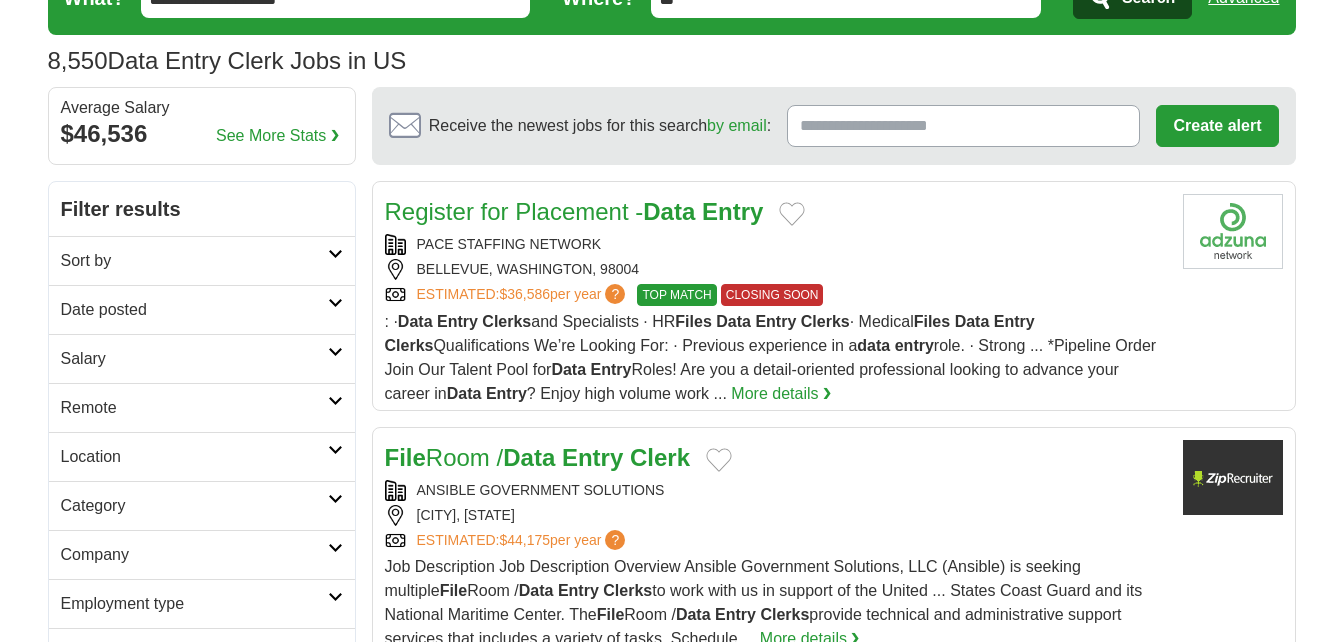 click on "Date posted" at bounding box center (194, 310) 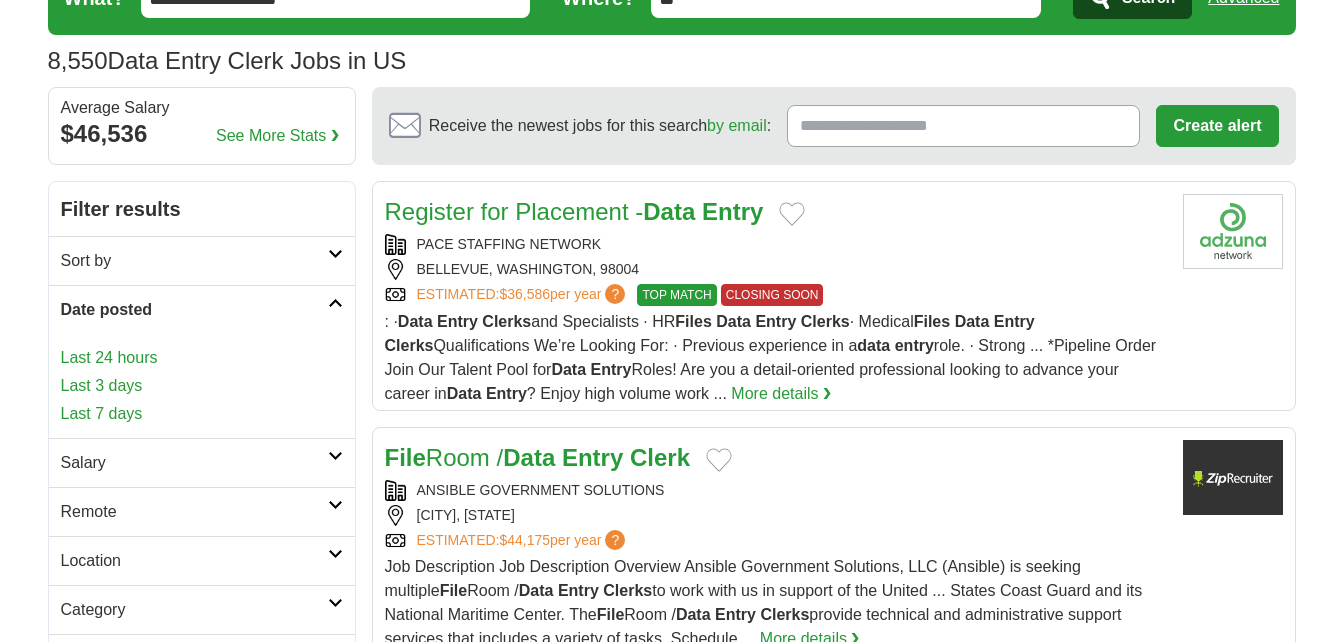 click on "Last 24 hours" at bounding box center (202, 358) 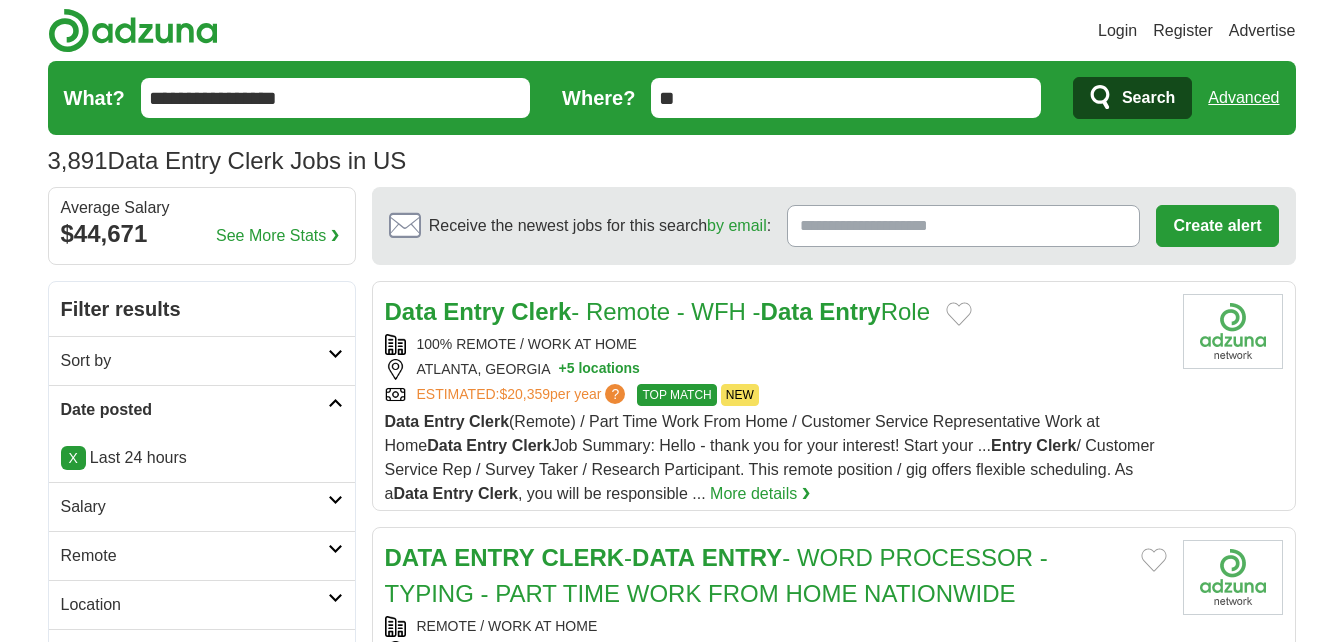 scroll, scrollTop: 0, scrollLeft: 0, axis: both 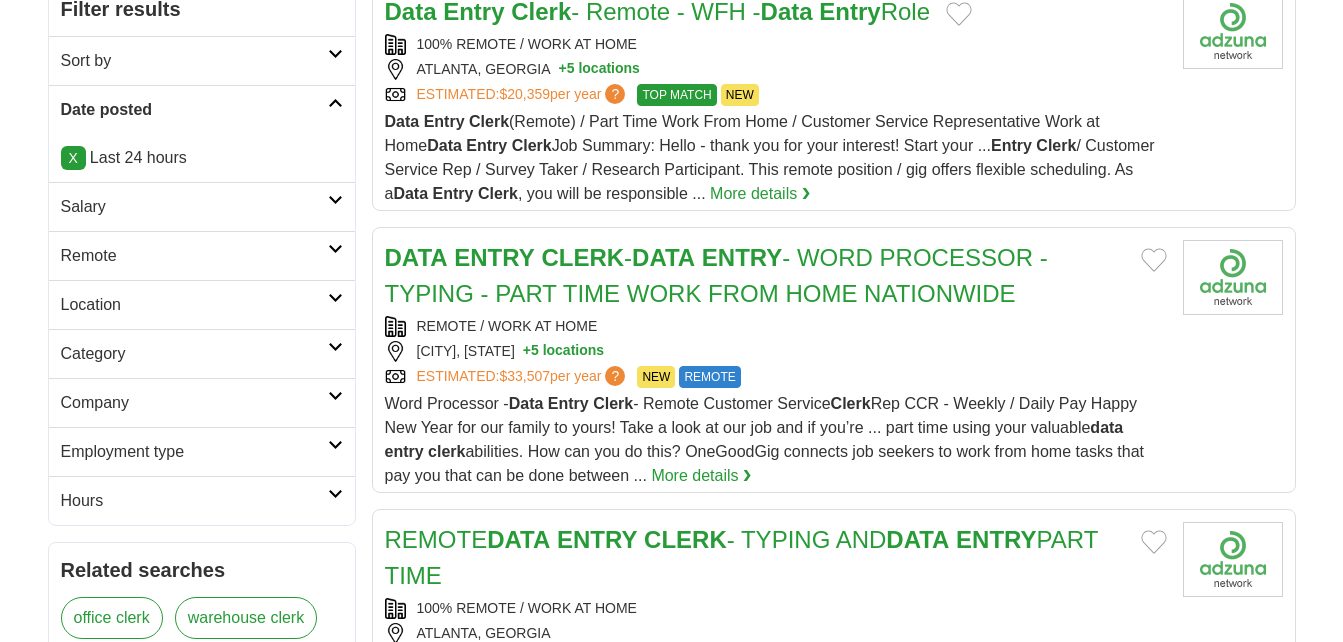 click on "Salary" at bounding box center (194, 207) 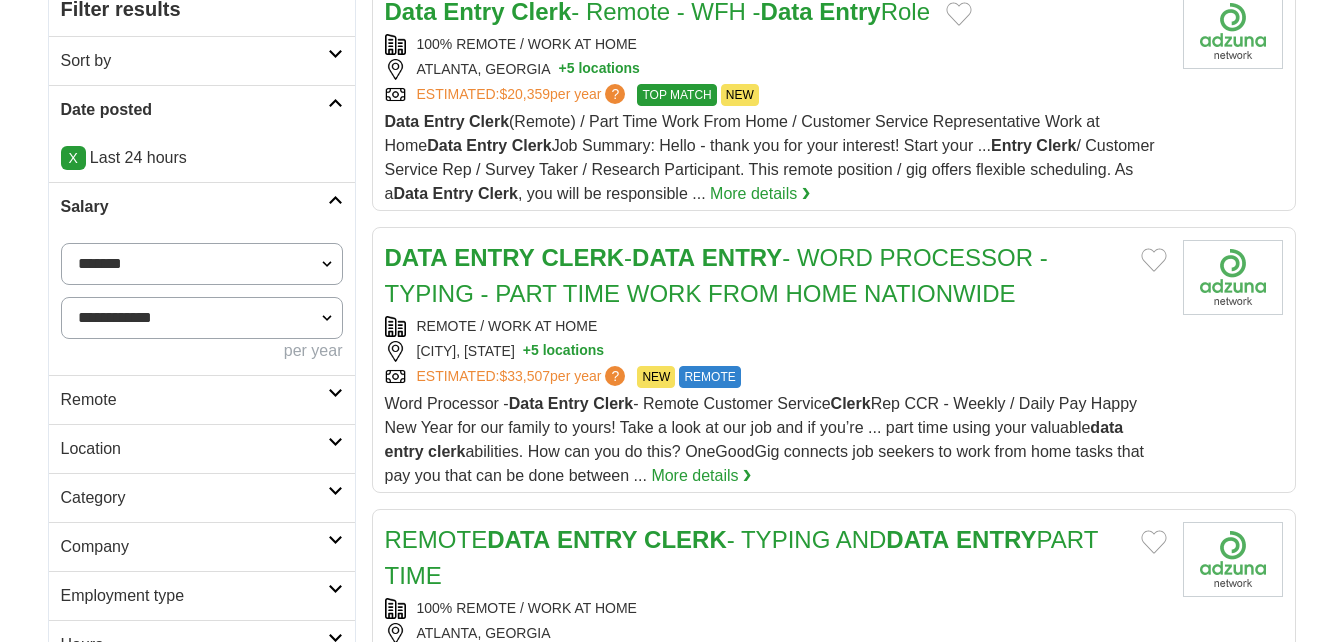 click on "**********" at bounding box center (202, 264) 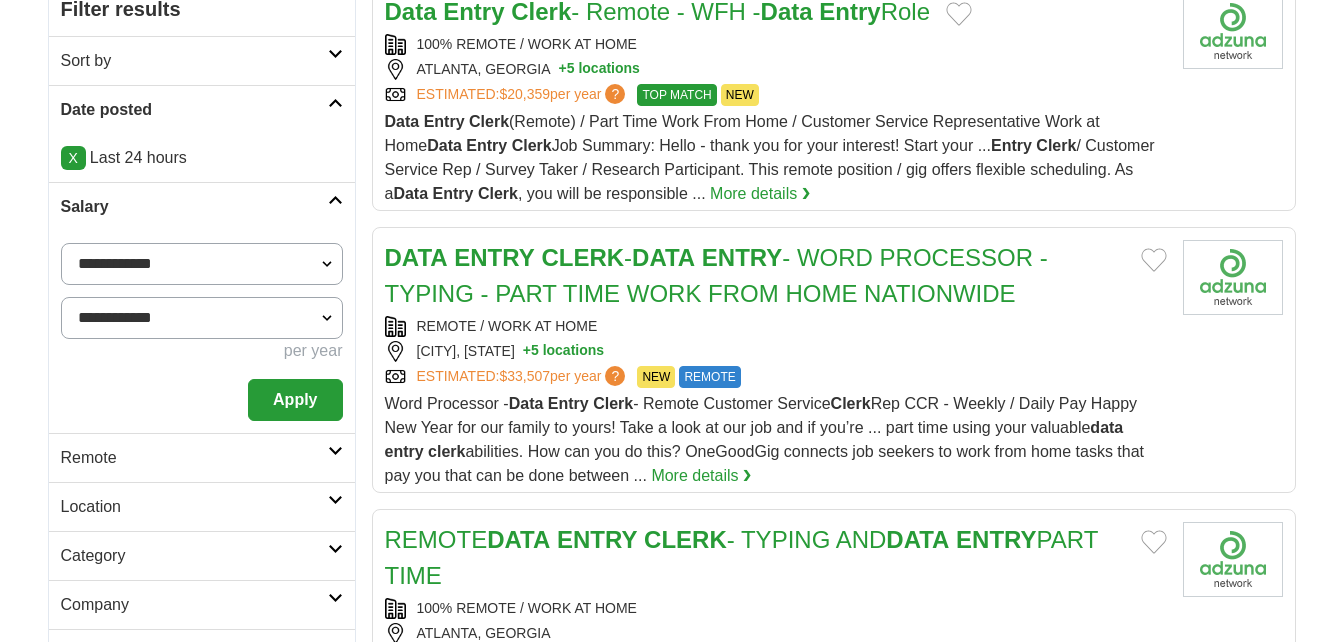 click on "Apply" at bounding box center [295, 400] 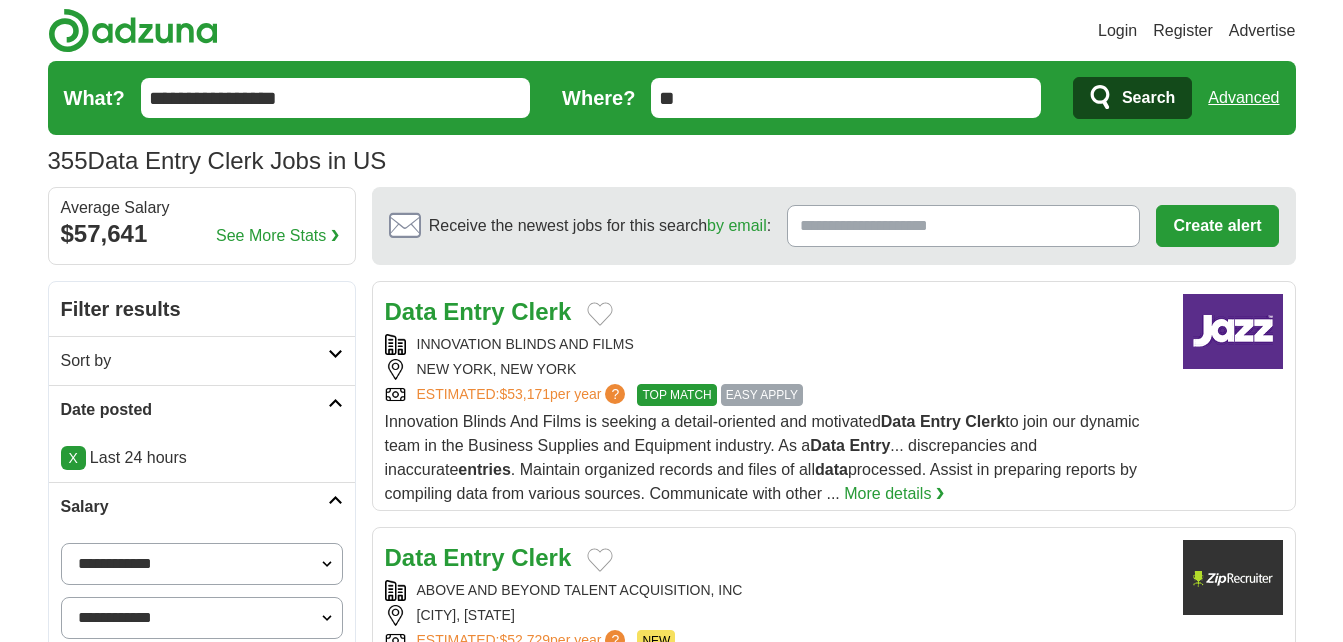 scroll, scrollTop: 0, scrollLeft: 0, axis: both 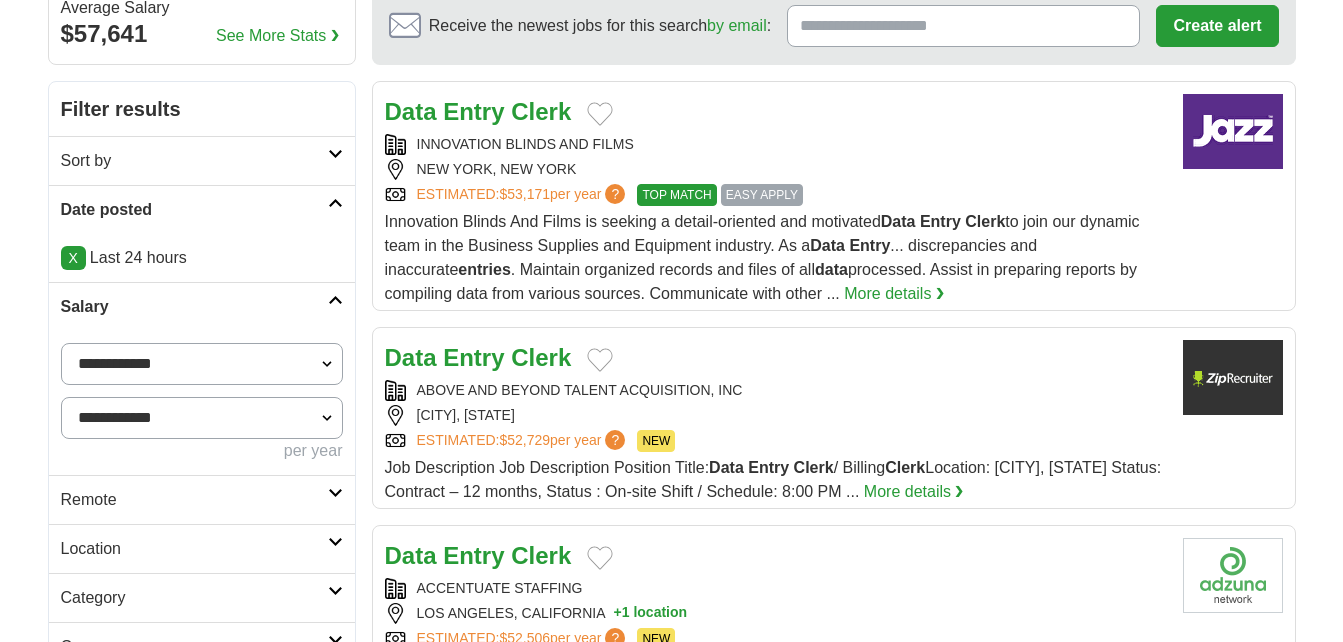 click on "Salary" at bounding box center [202, 306] 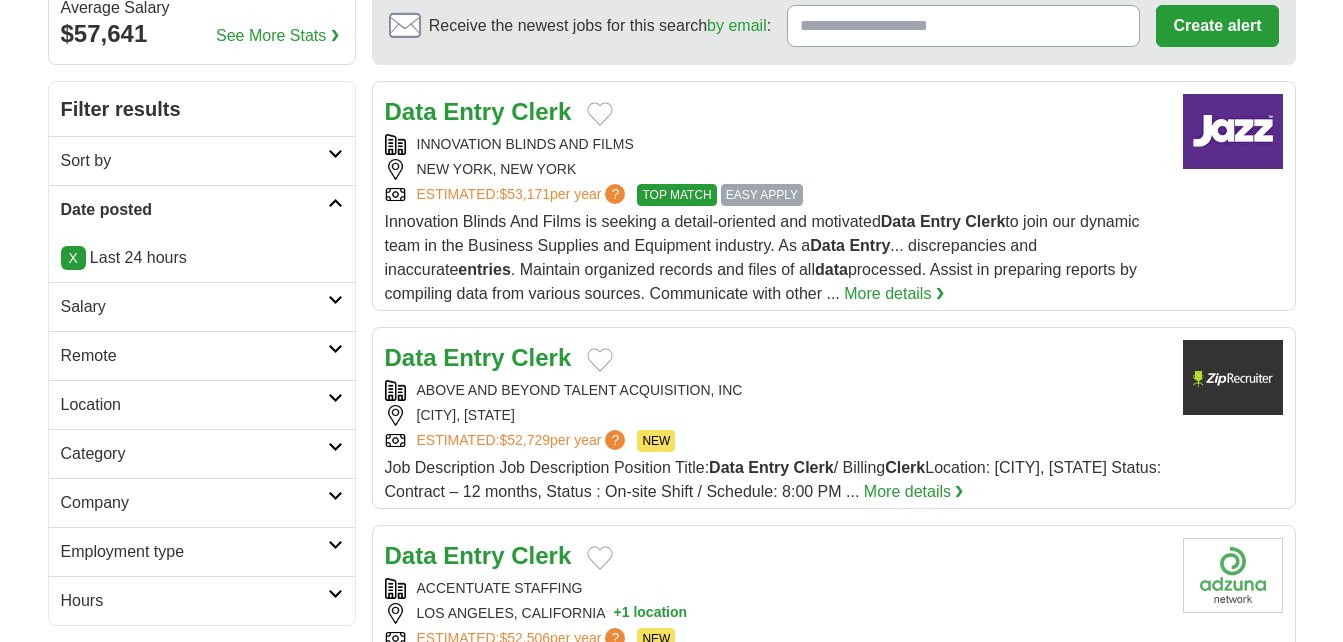 click at bounding box center (335, 349) 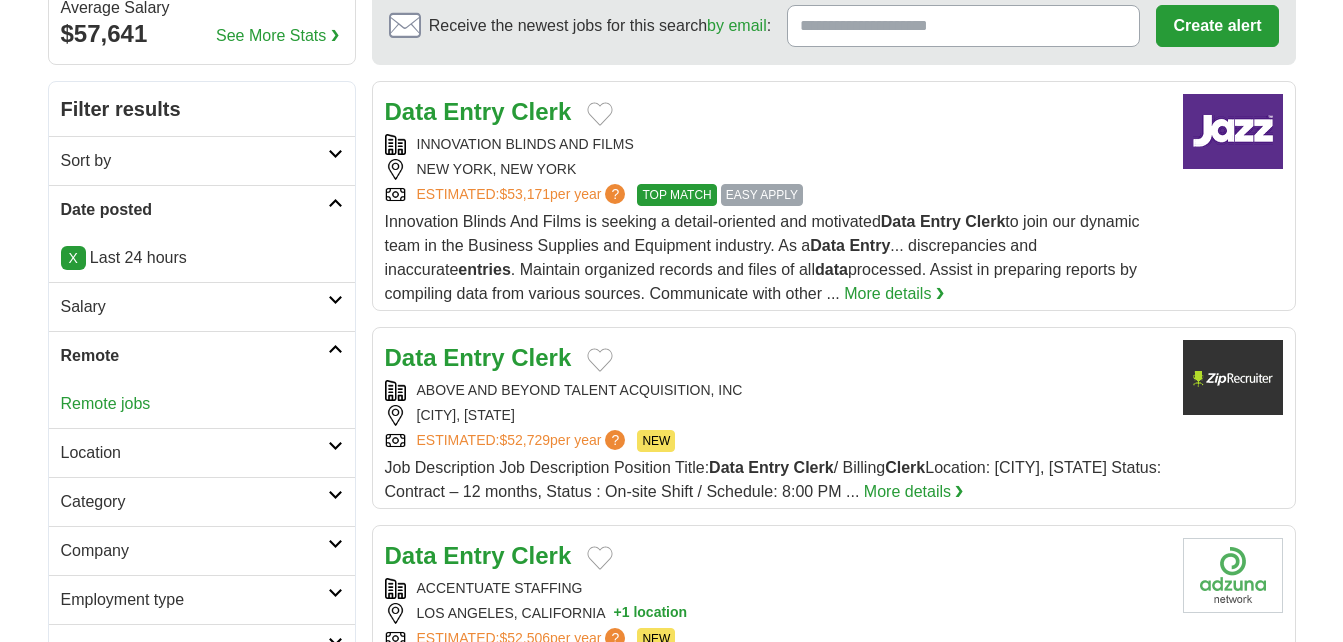 click on "Remote jobs" at bounding box center (106, 403) 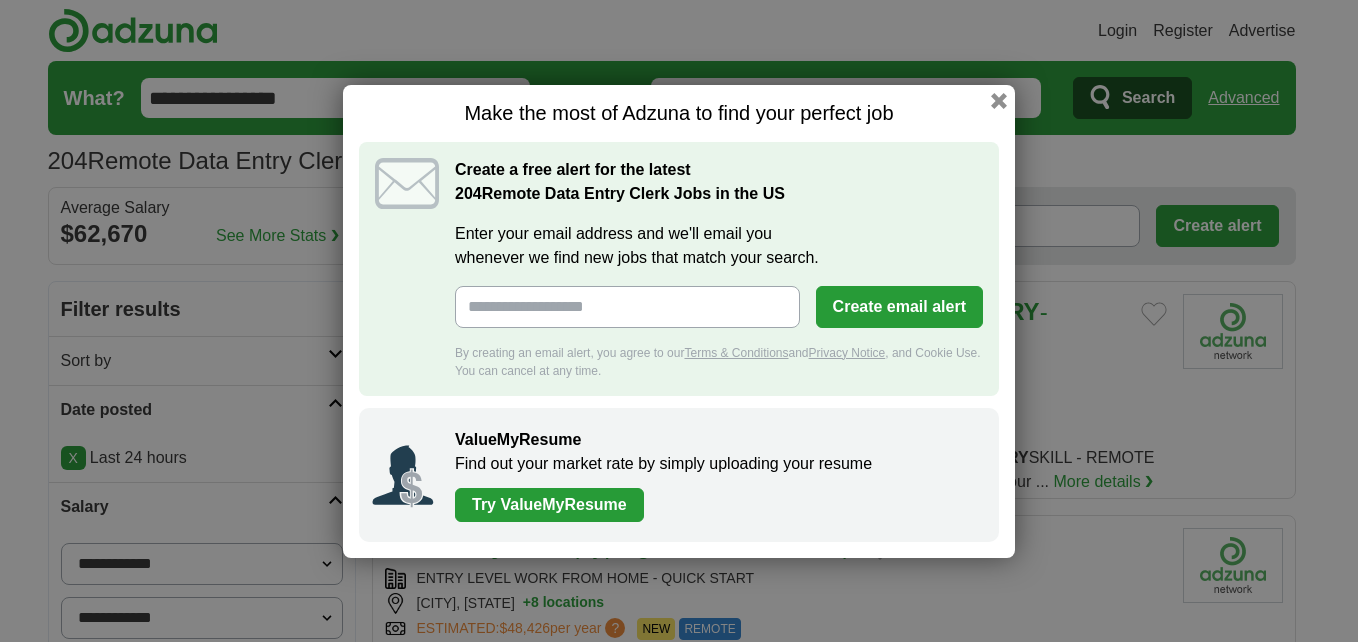 scroll, scrollTop: 0, scrollLeft: 0, axis: both 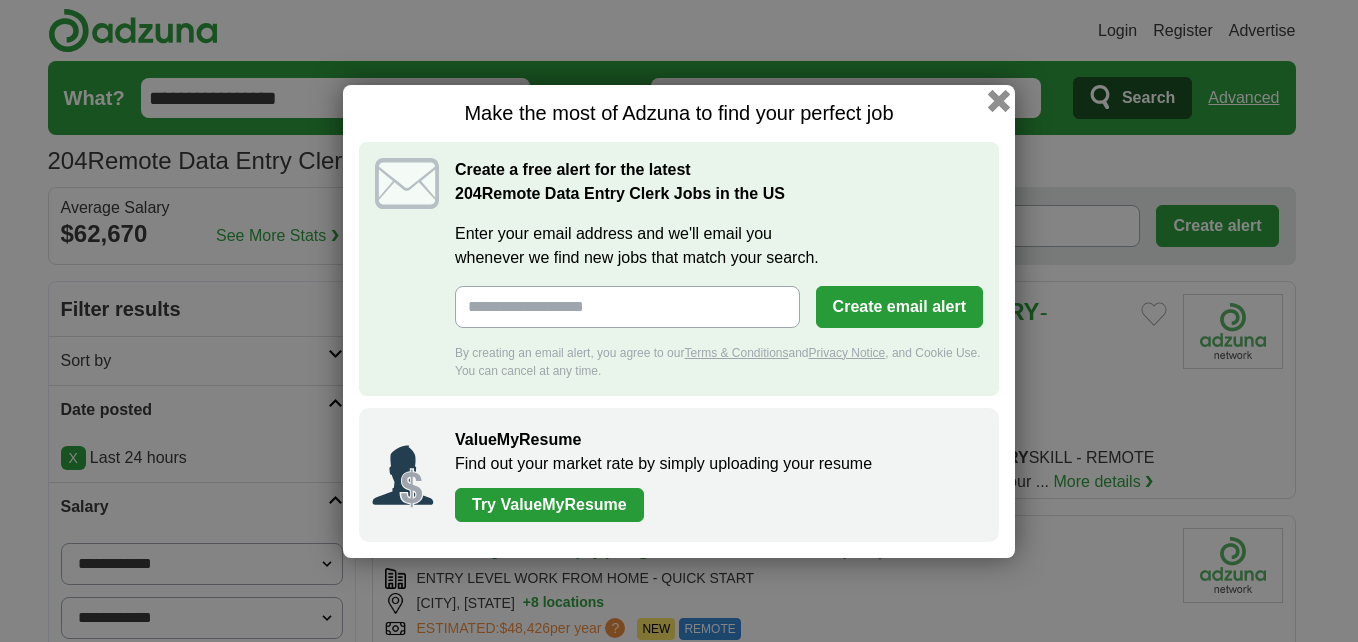 click at bounding box center [999, 100] 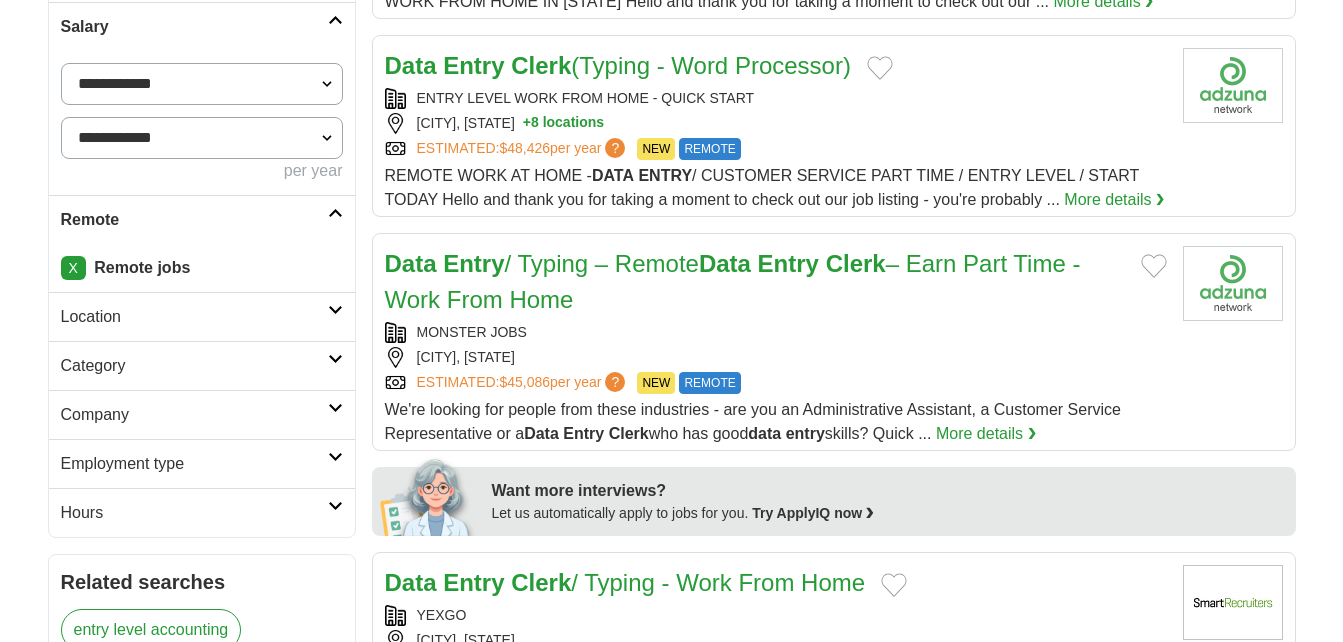 scroll, scrollTop: 500, scrollLeft: 0, axis: vertical 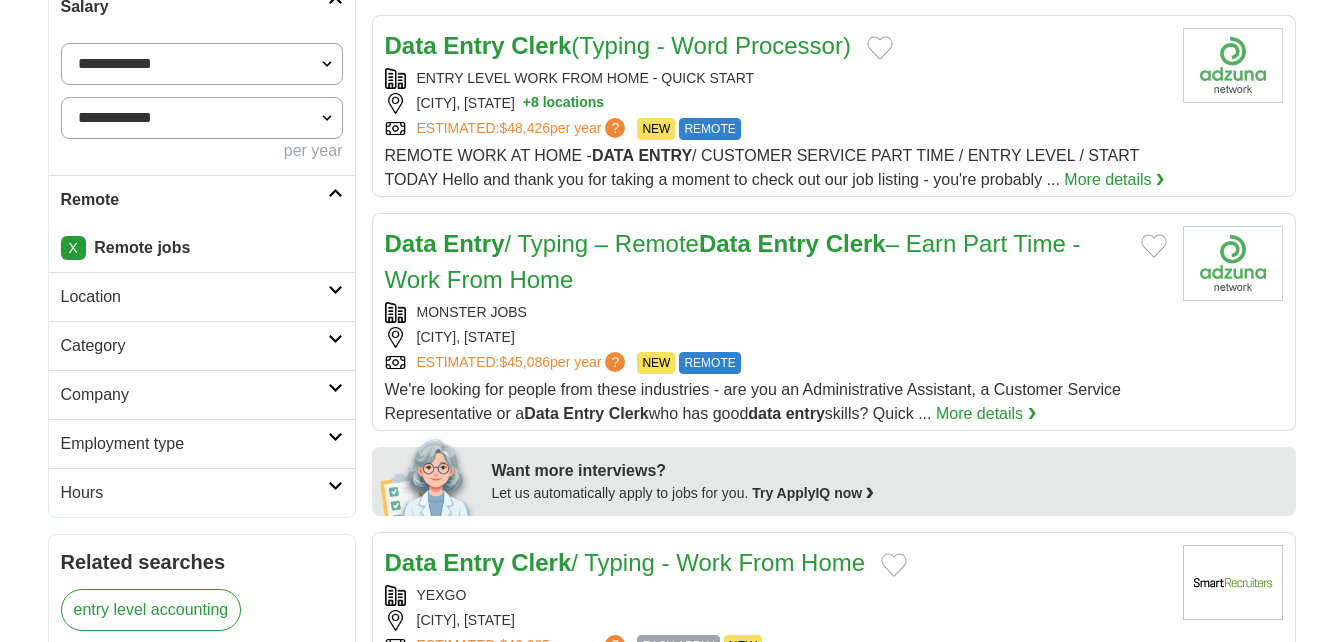click at bounding box center (335, 437) 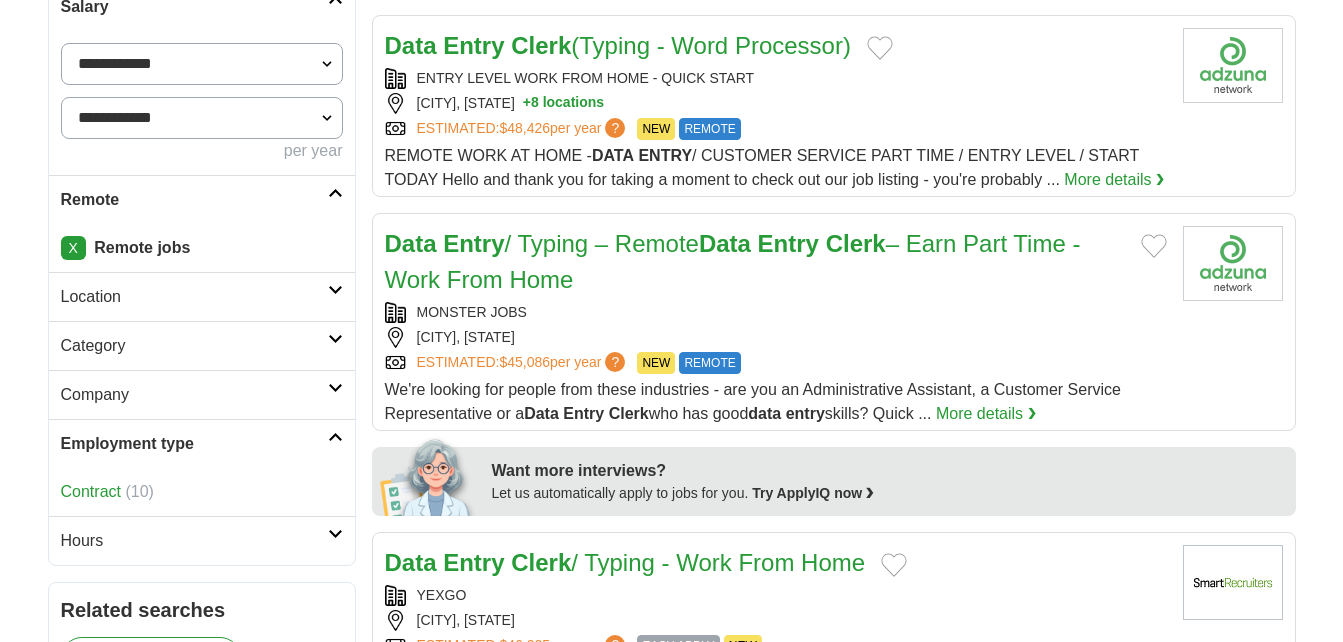 click at bounding box center [335, 437] 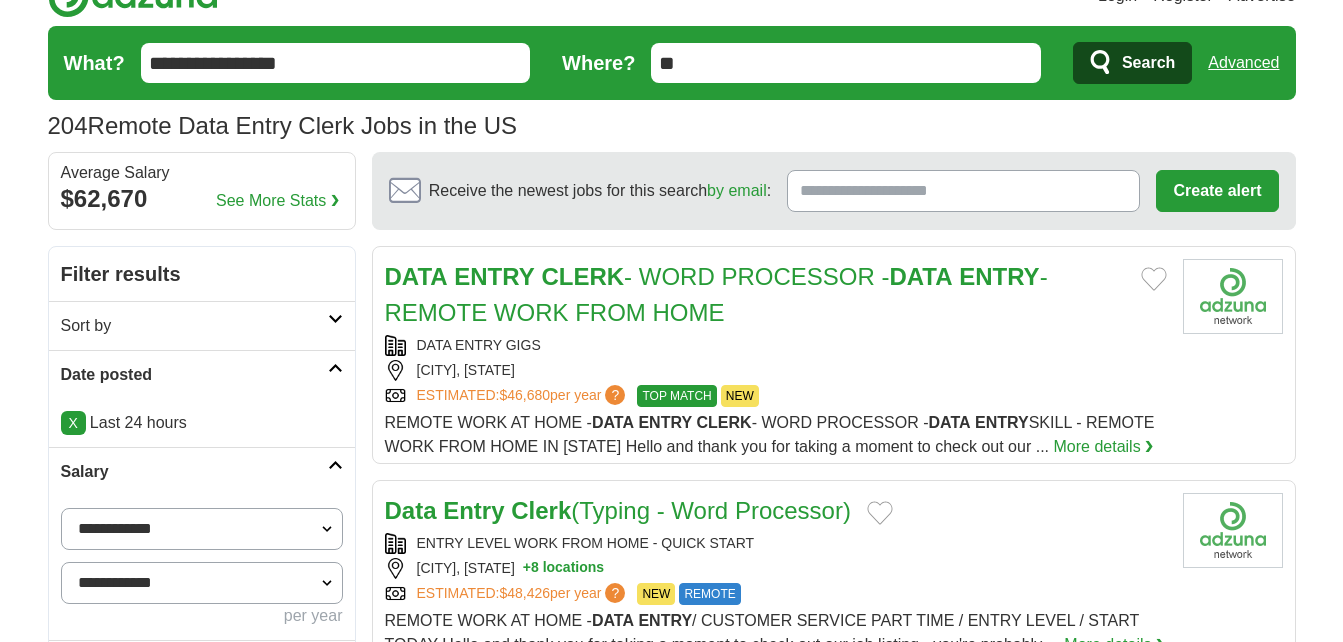 scroll, scrollTop: 0, scrollLeft: 0, axis: both 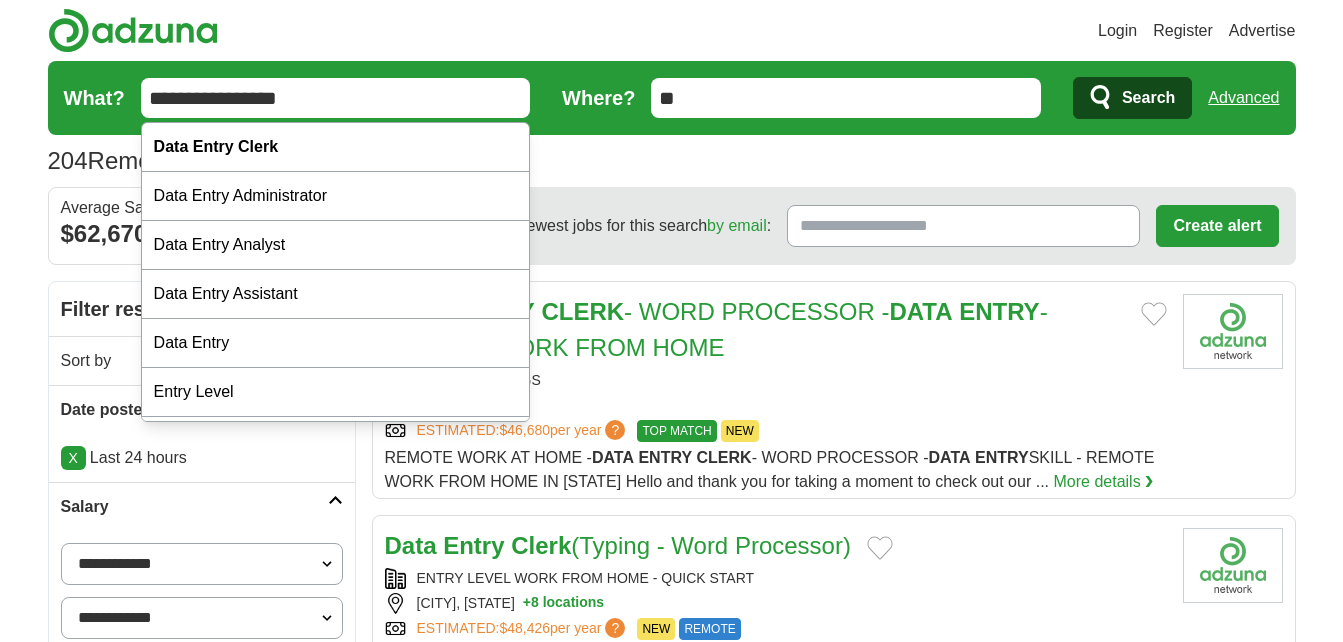 drag, startPoint x: 299, startPoint y: 91, endPoint x: 85, endPoint y: 112, distance: 215.02791 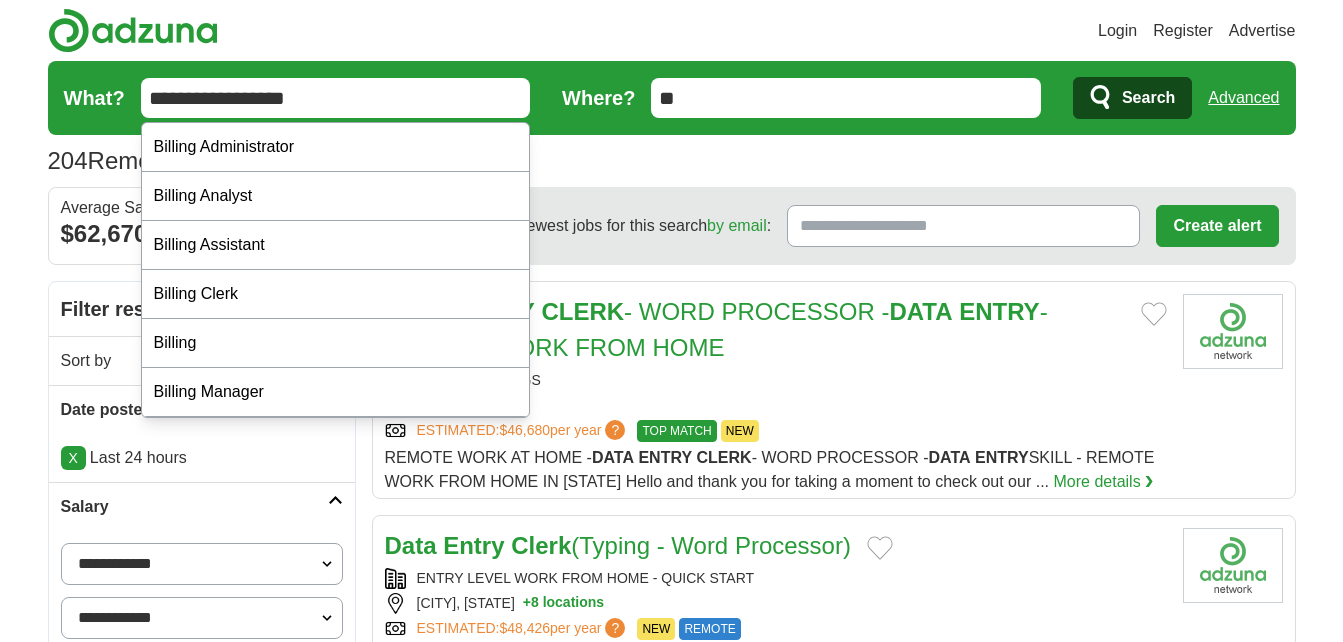 type on "**********" 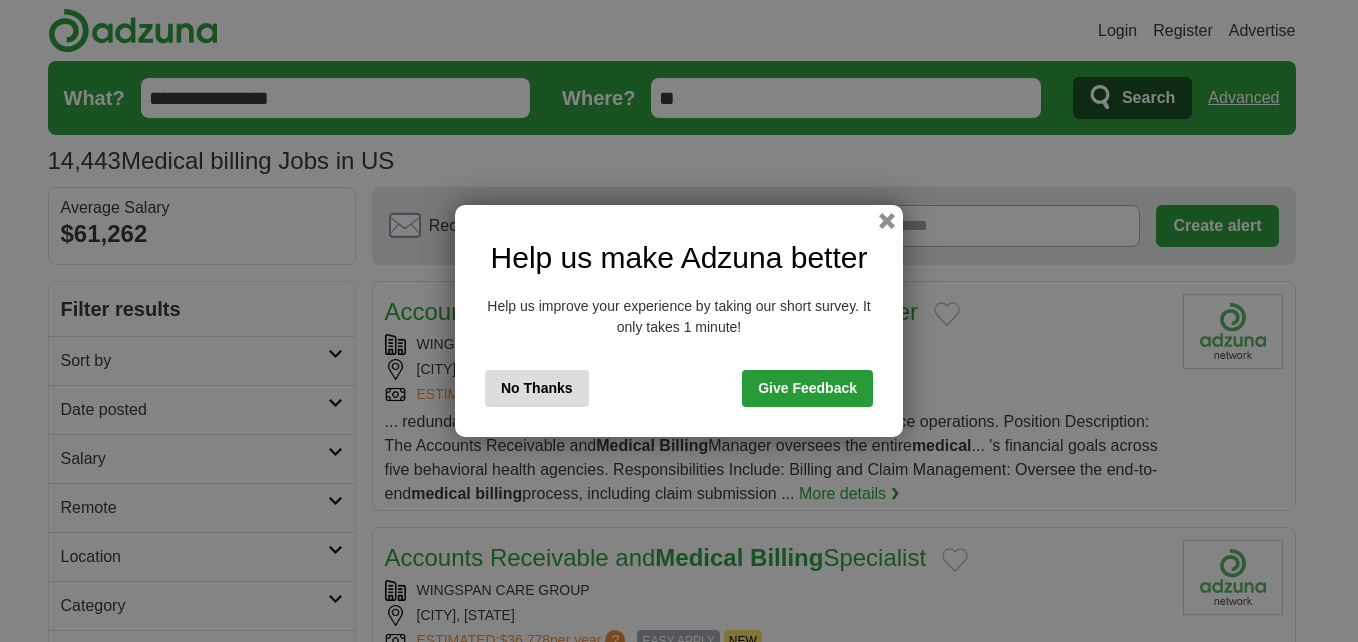 scroll, scrollTop: 0, scrollLeft: 0, axis: both 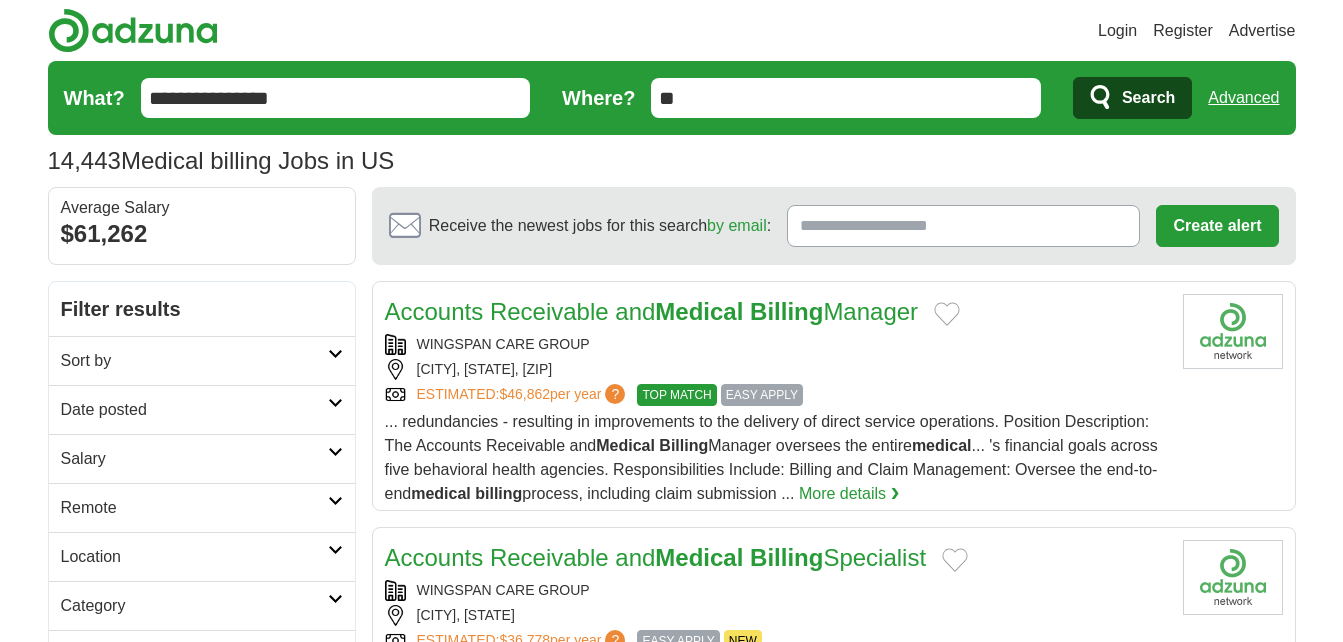 click at bounding box center [335, 354] 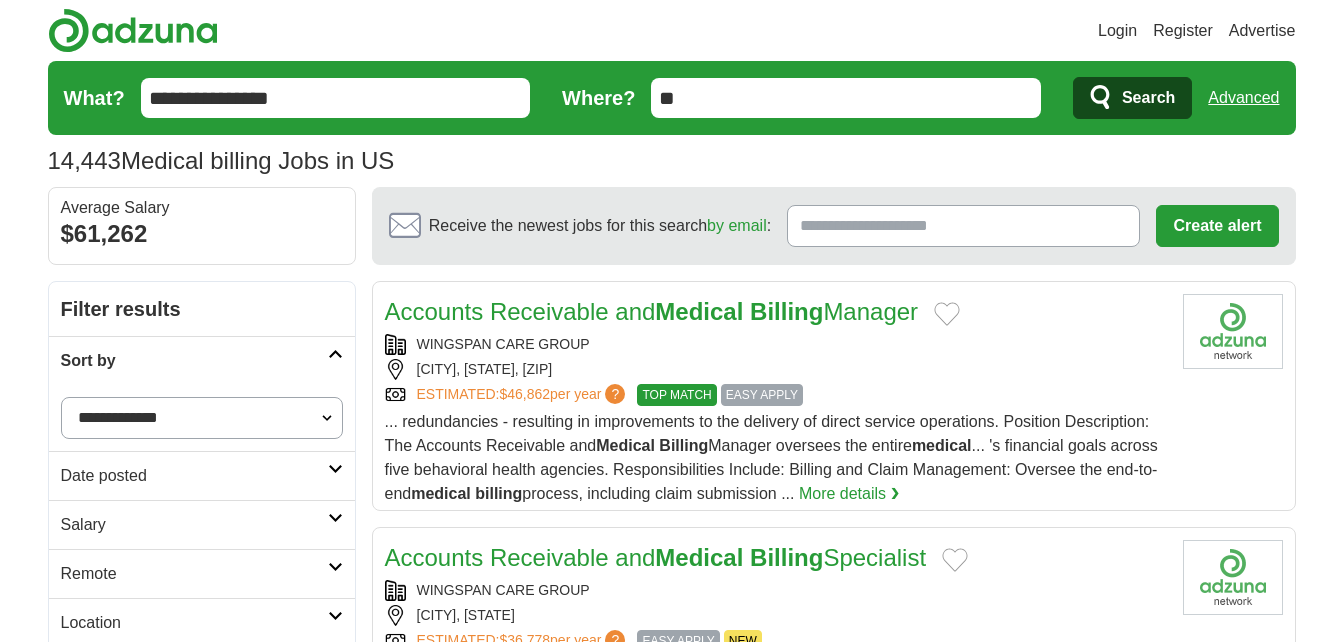 click at bounding box center [335, 354] 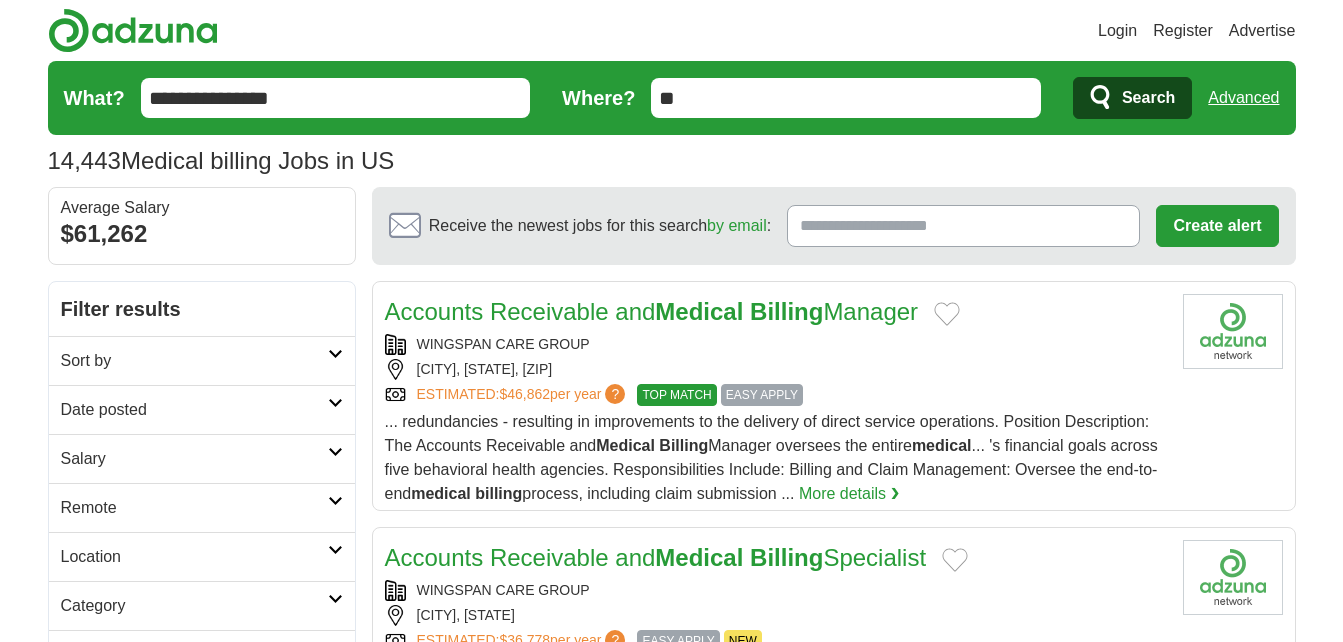 click on "Date posted" at bounding box center [202, 409] 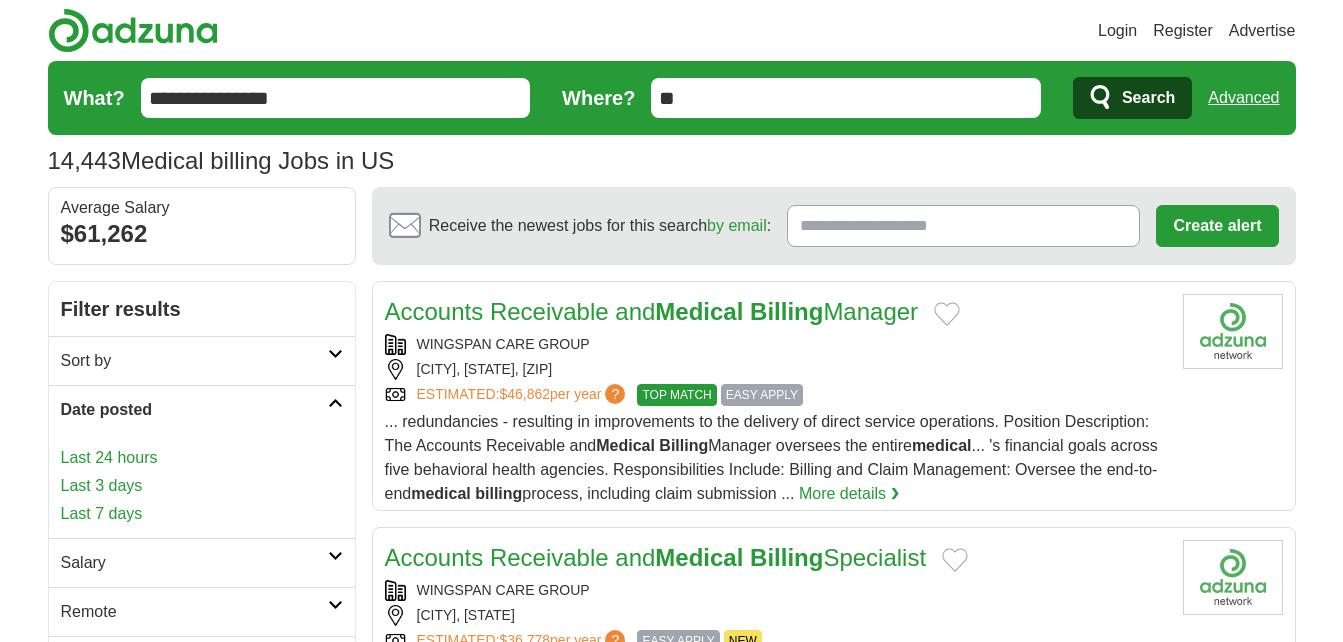 click on "Last 24 hours" at bounding box center (202, 458) 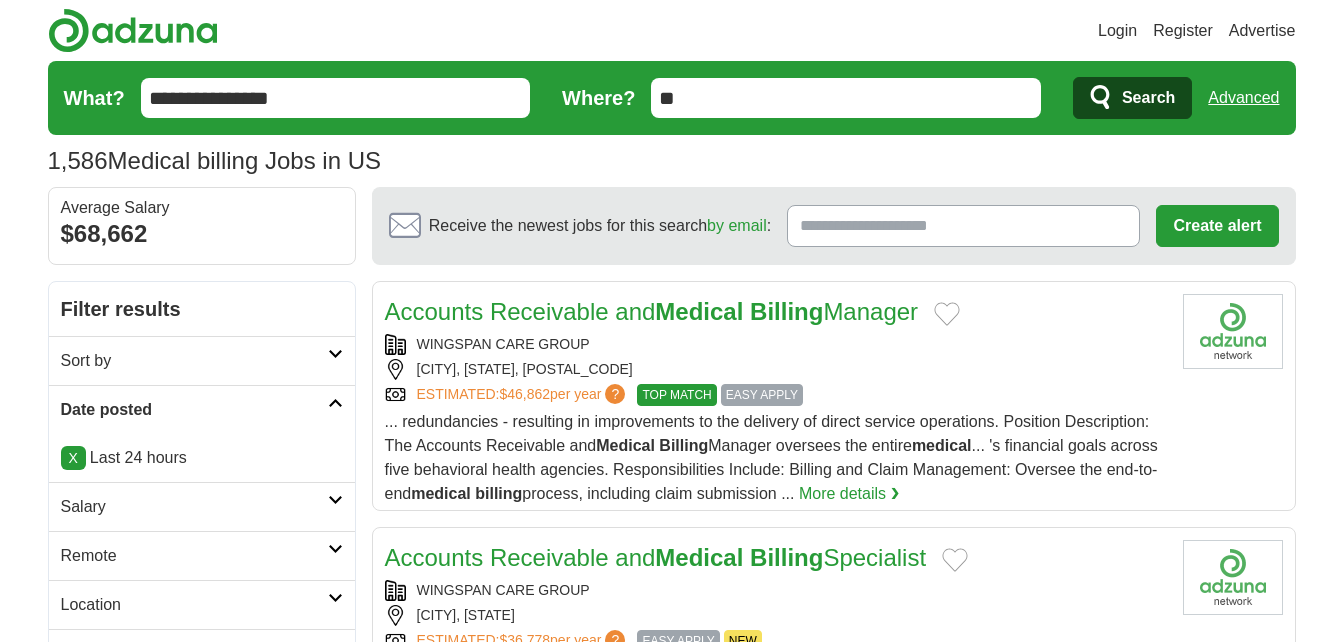 scroll, scrollTop: 0, scrollLeft: 0, axis: both 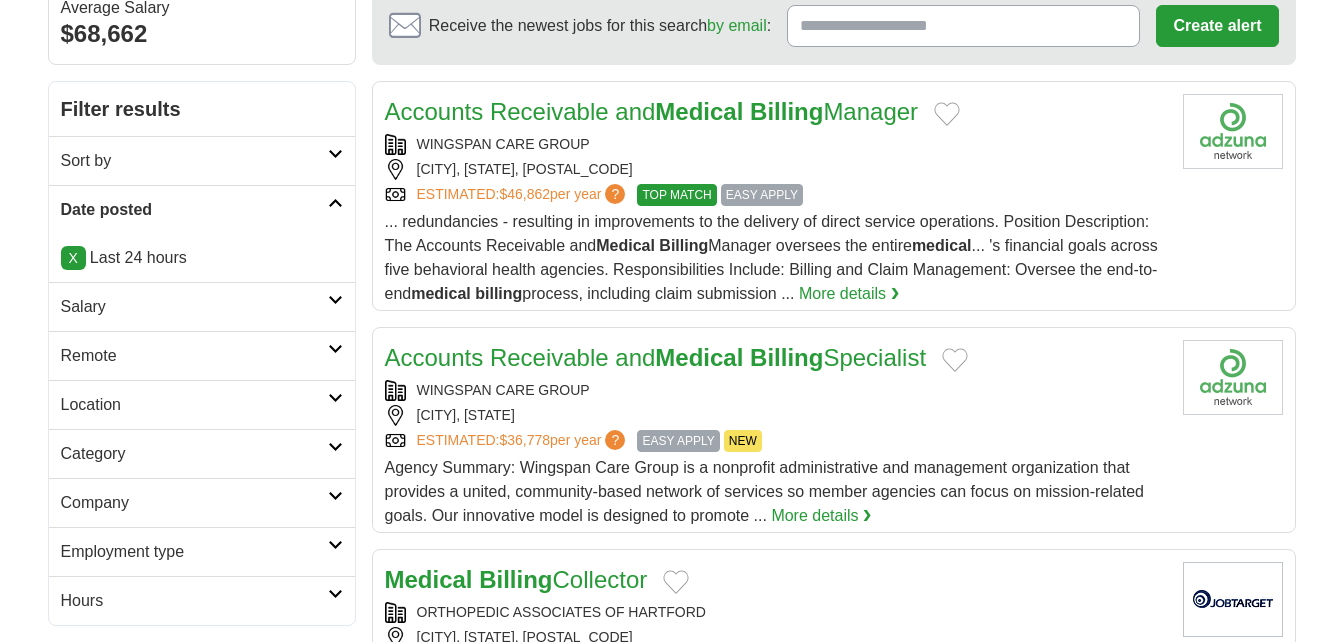 click on "Salary" at bounding box center [202, 306] 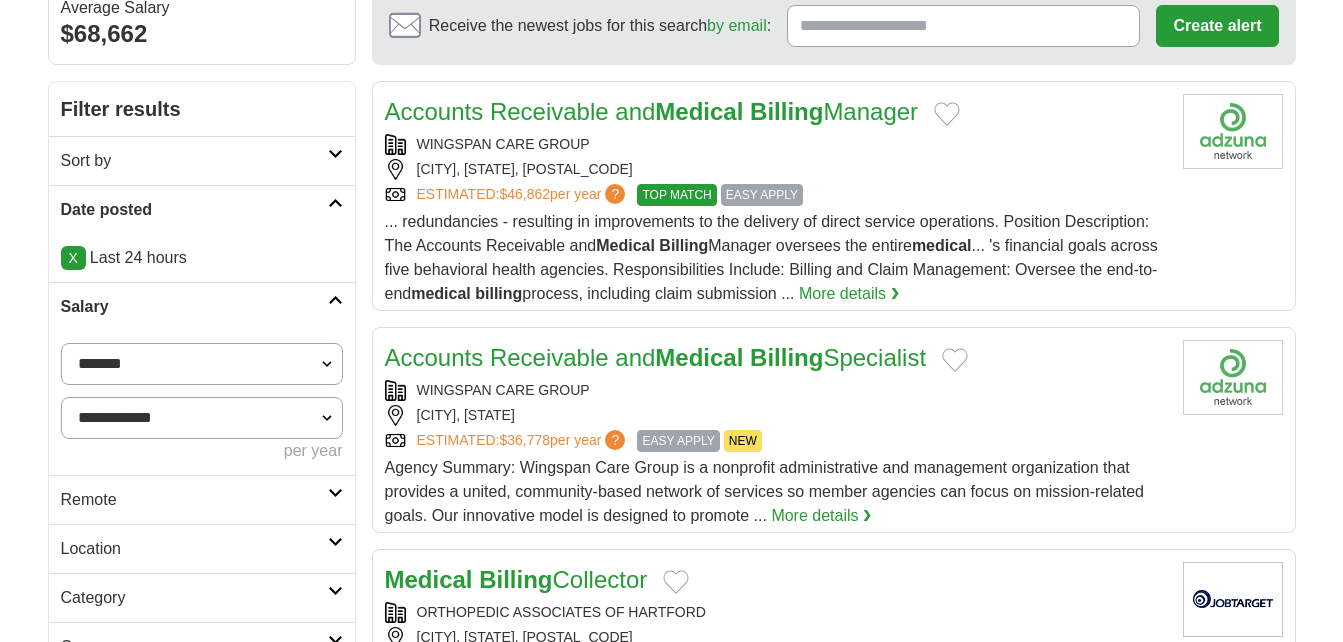 click on "**********" at bounding box center (202, 364) 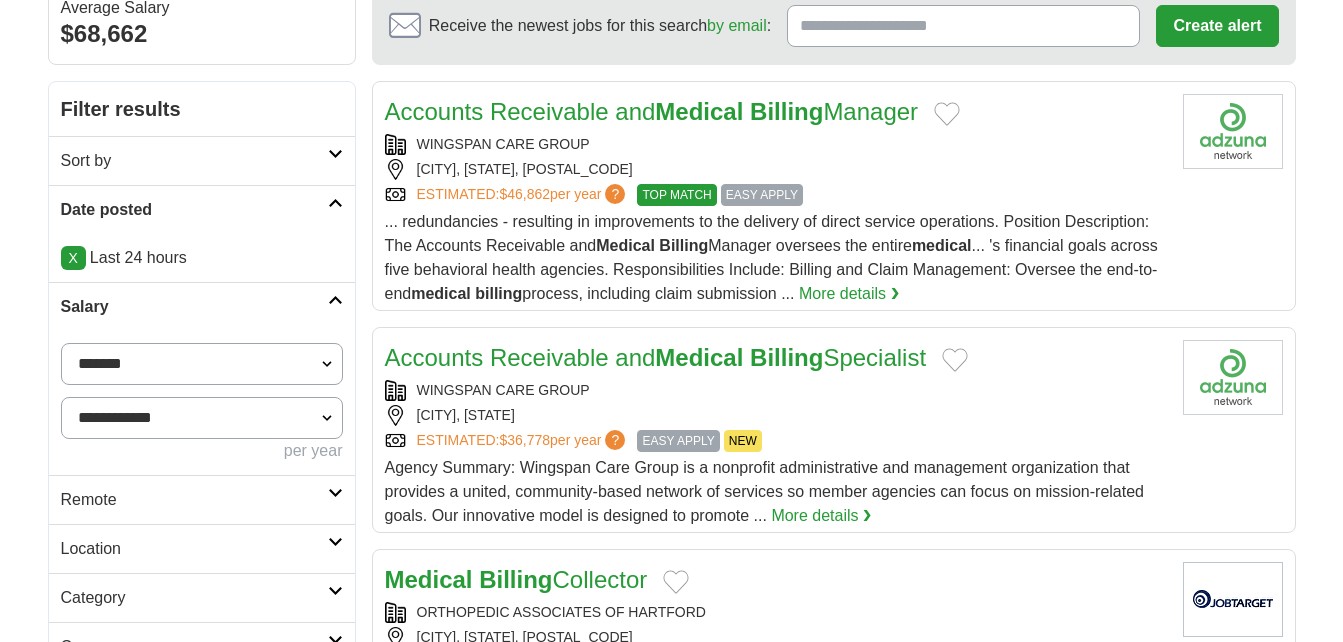 select on "*****" 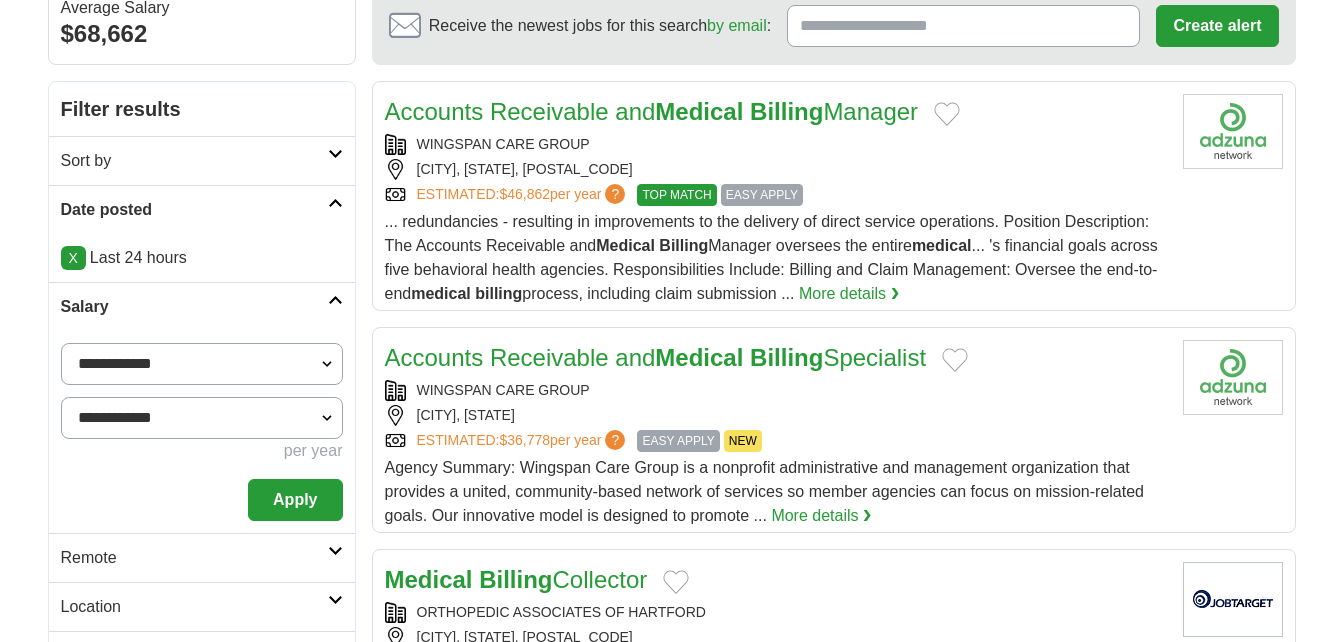 click on "Apply" at bounding box center [295, 500] 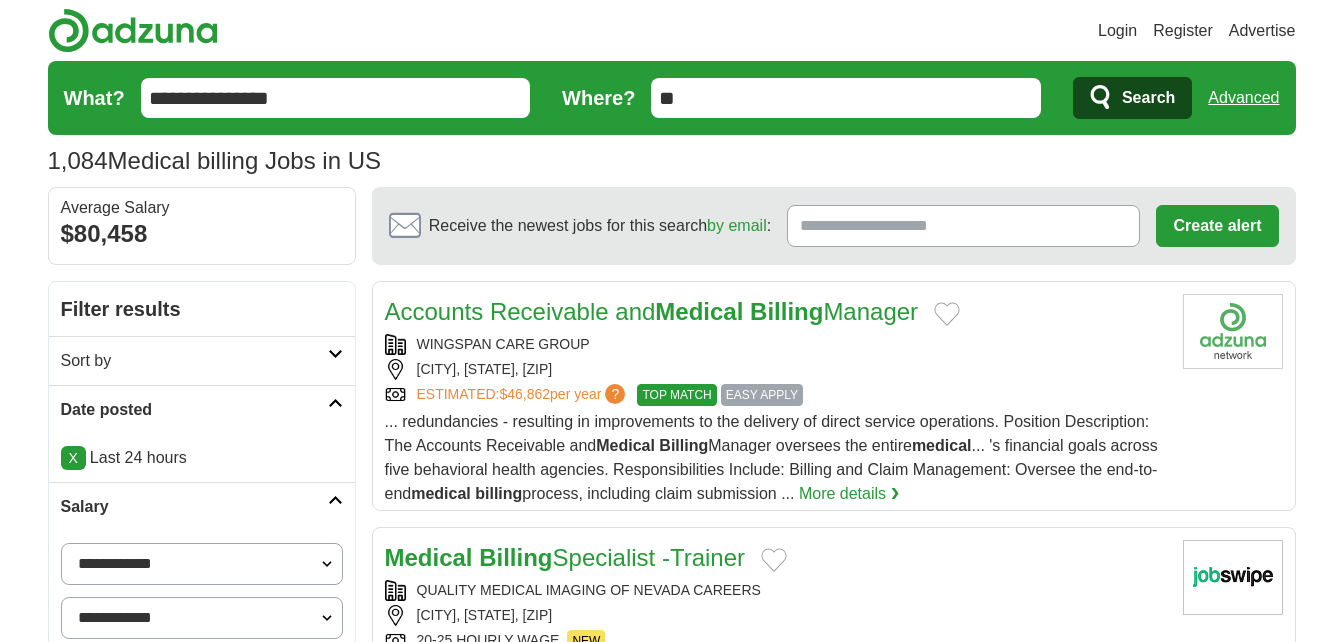 scroll, scrollTop: 100, scrollLeft: 0, axis: vertical 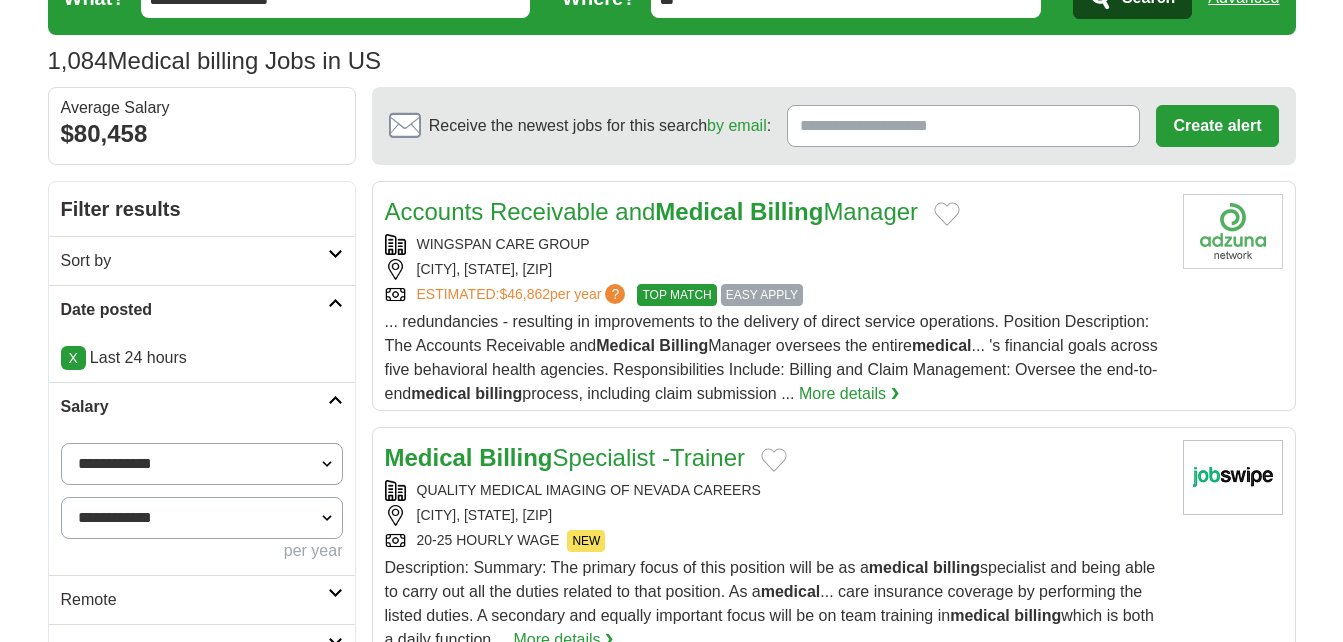 click at bounding box center (335, 400) 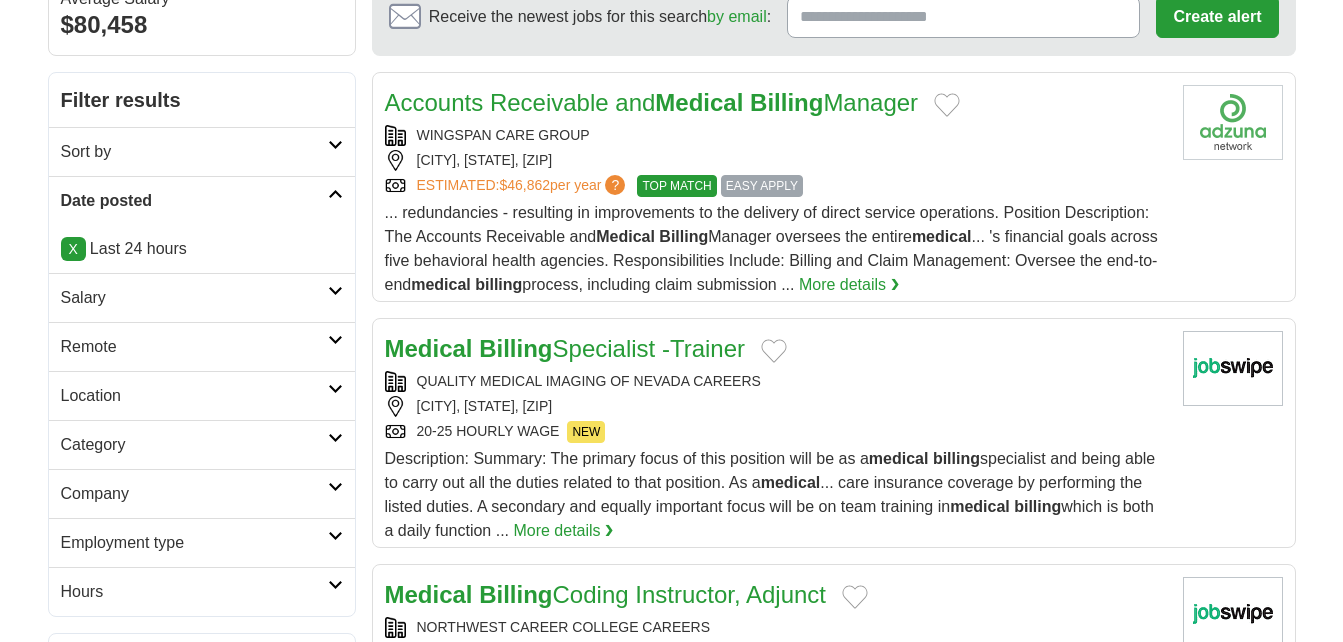 scroll, scrollTop: 300, scrollLeft: 0, axis: vertical 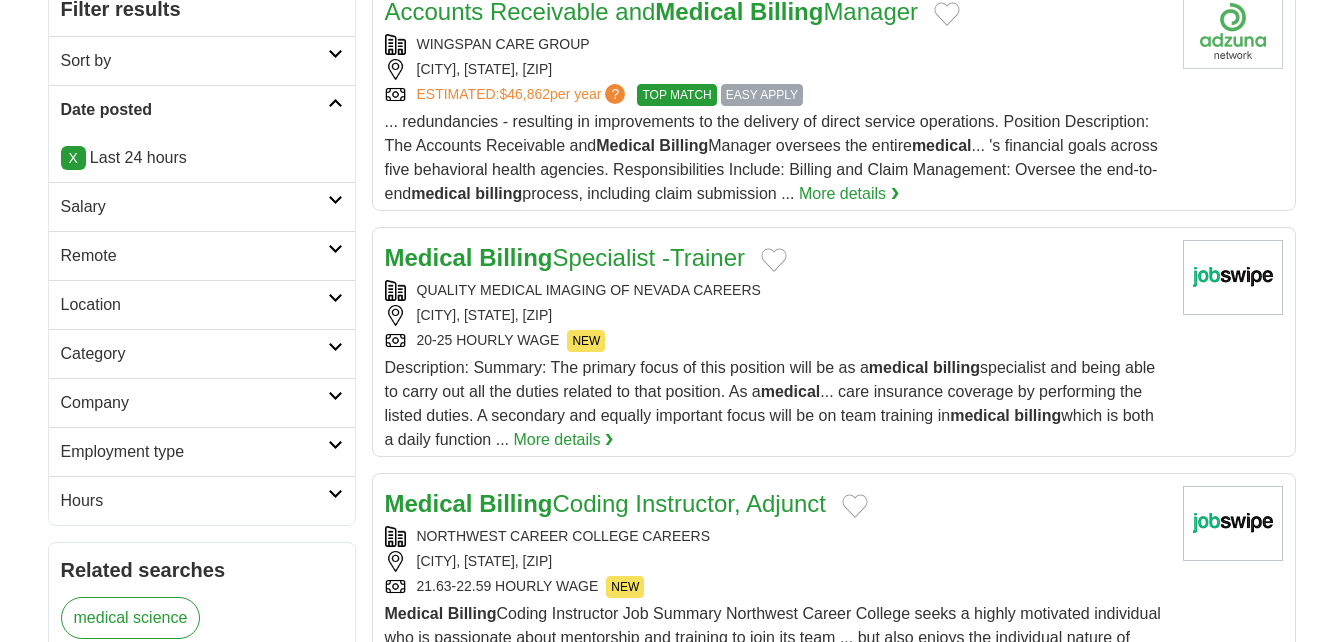 click on "Remote" at bounding box center [202, 255] 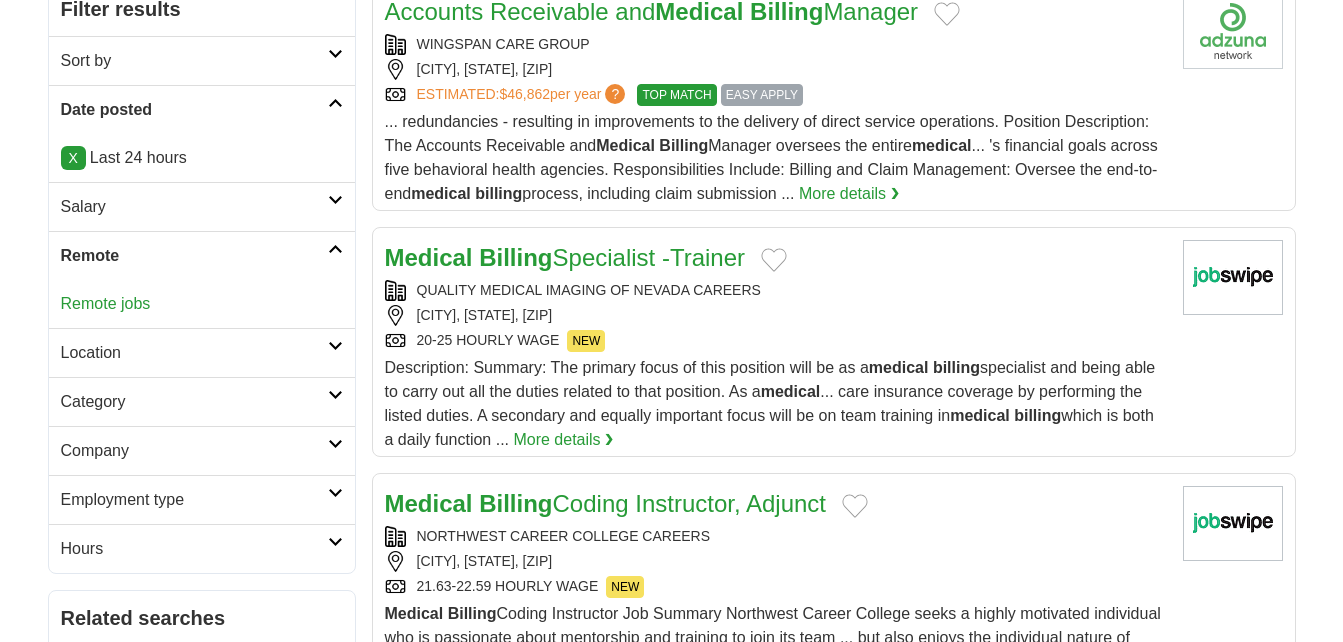 click on "Remote jobs" at bounding box center (106, 303) 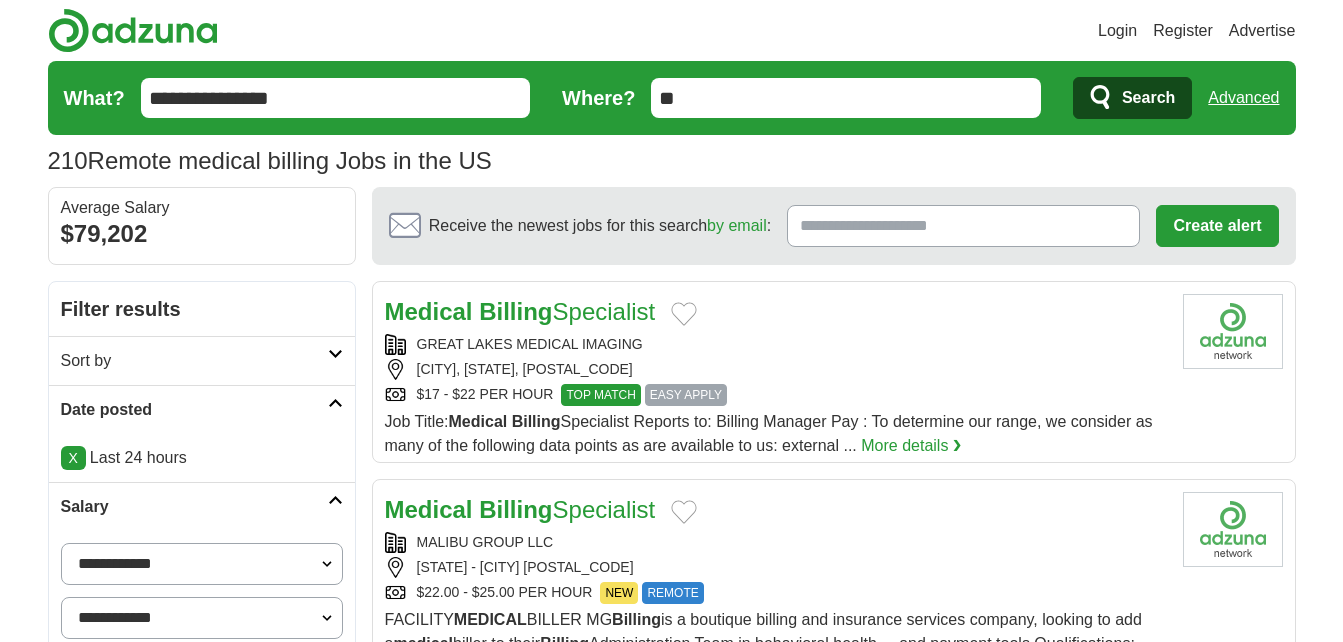scroll, scrollTop: 0, scrollLeft: 0, axis: both 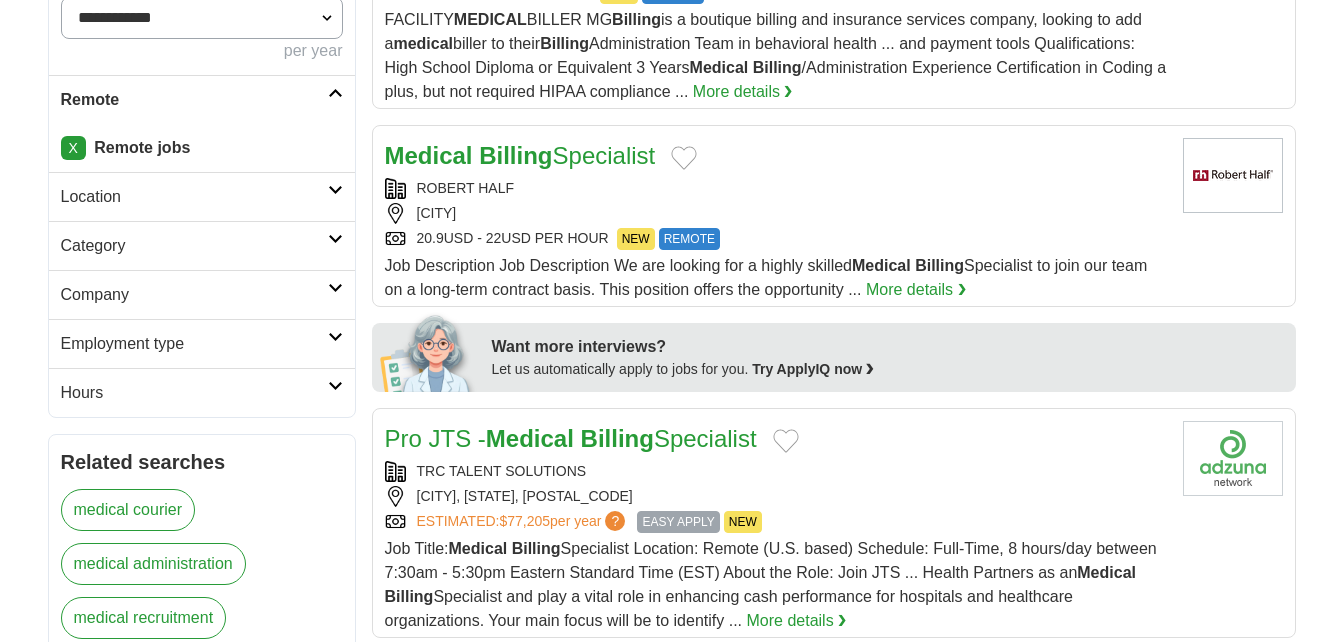 click at bounding box center [335, 337] 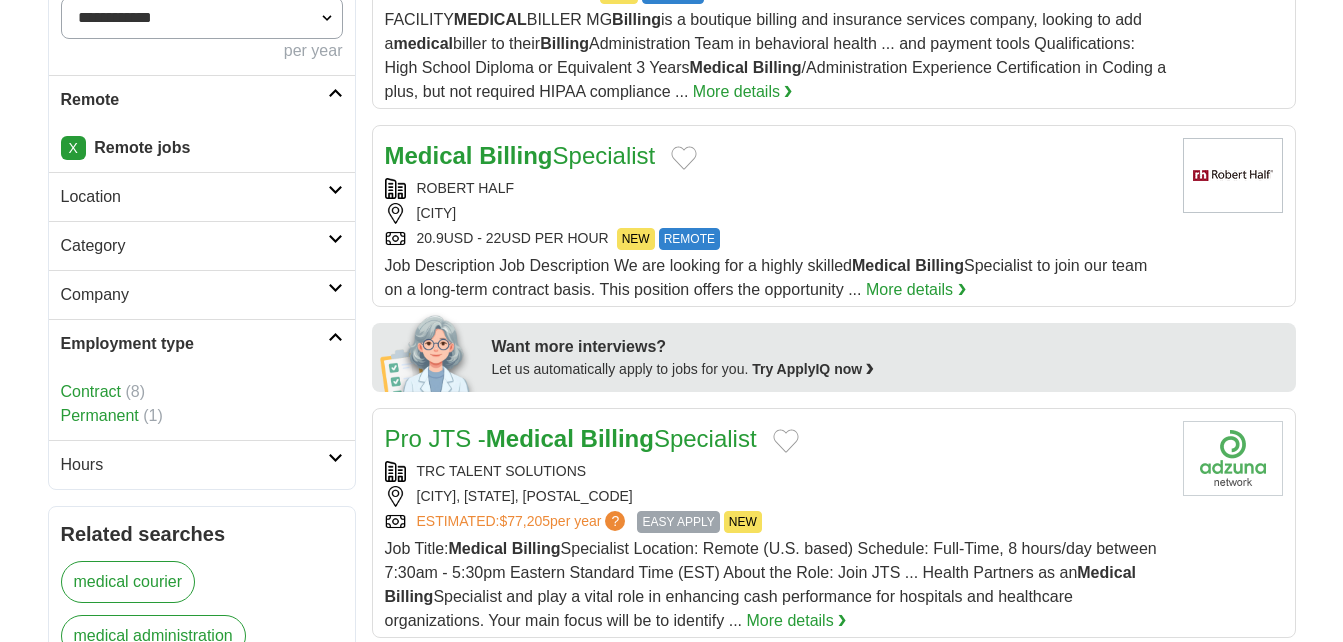click on "Permanent" at bounding box center [100, 415] 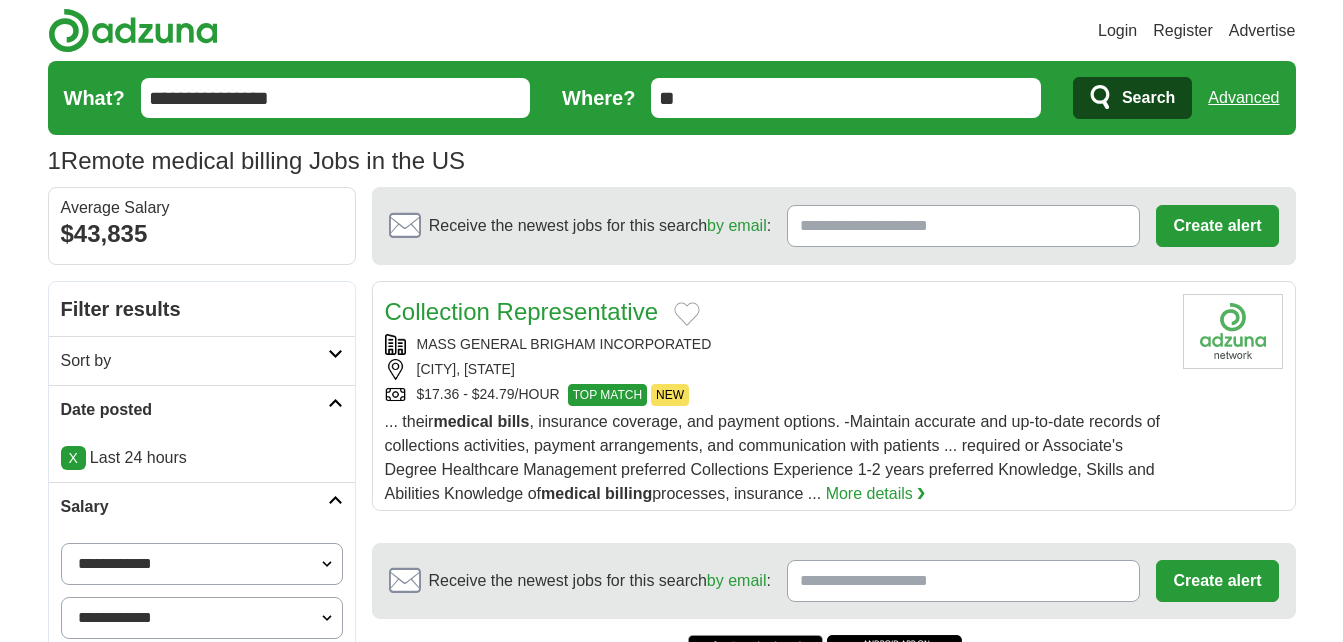 scroll, scrollTop: 0, scrollLeft: 0, axis: both 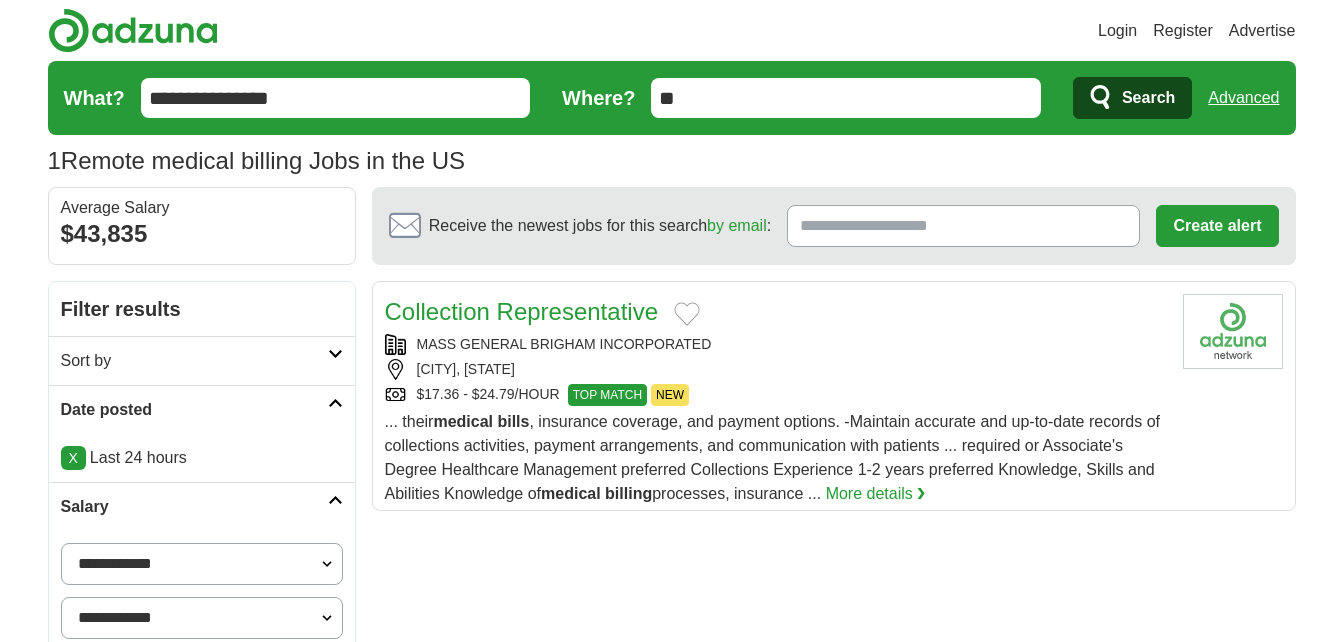 drag, startPoint x: 175, startPoint y: 93, endPoint x: 103, endPoint y: 83, distance: 72.691124 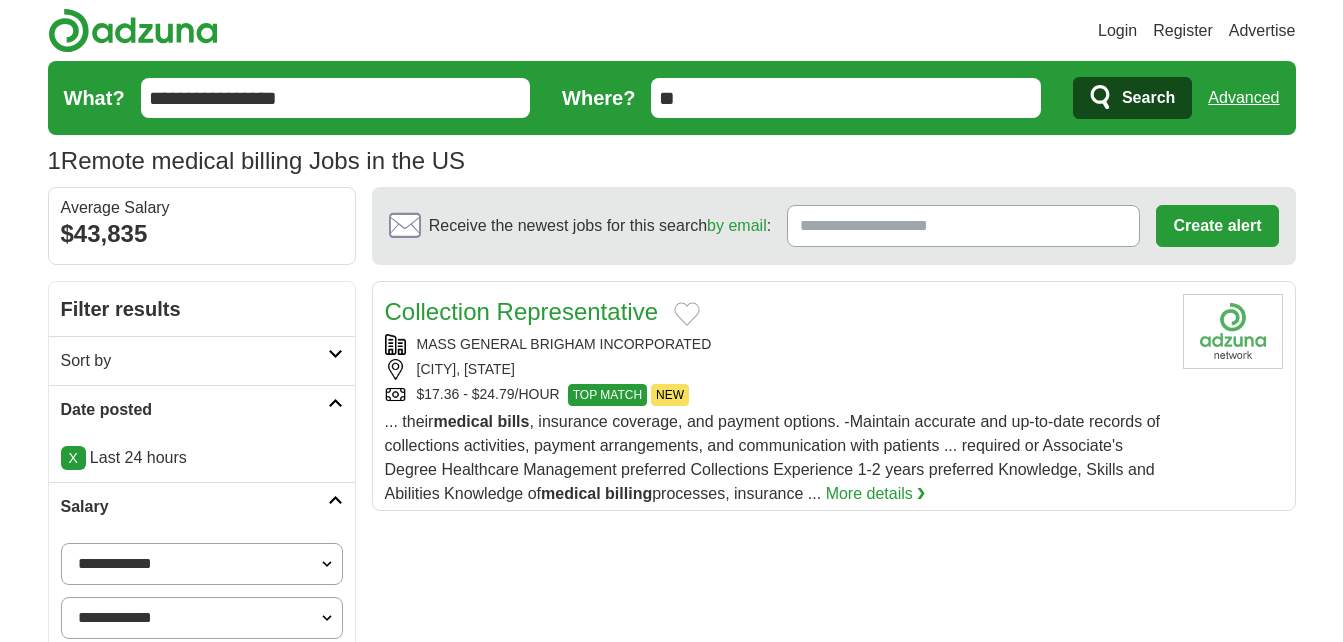 type on "**********" 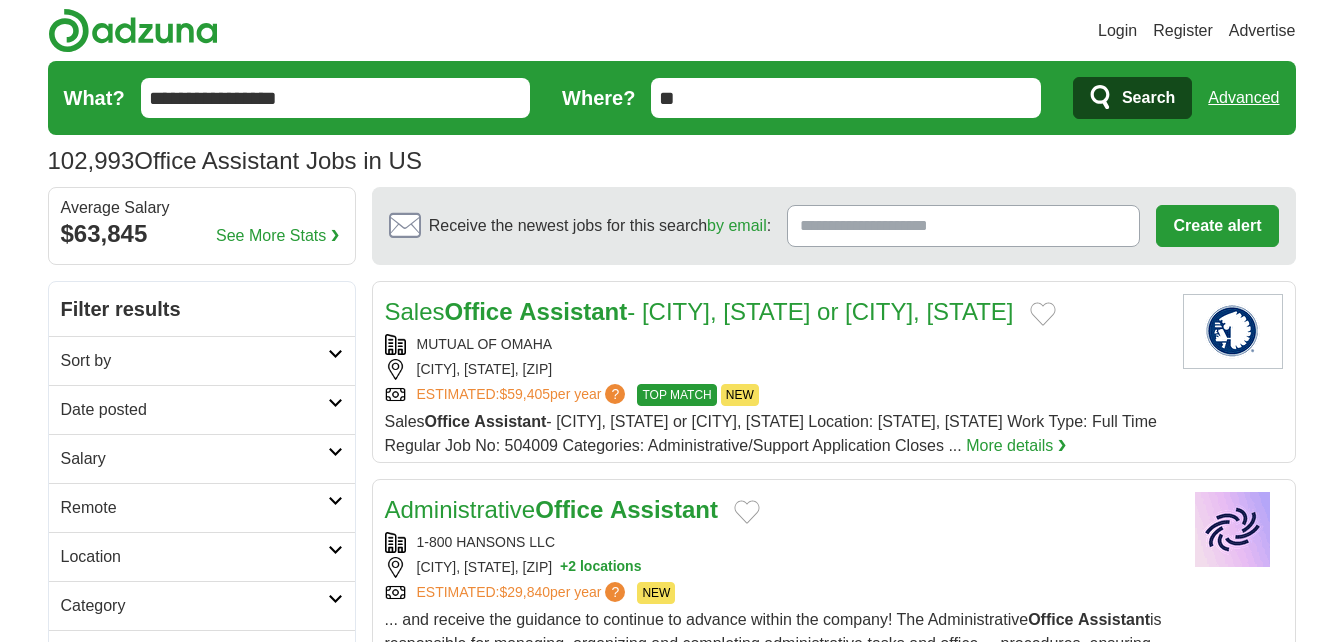 scroll, scrollTop: 0, scrollLeft: 0, axis: both 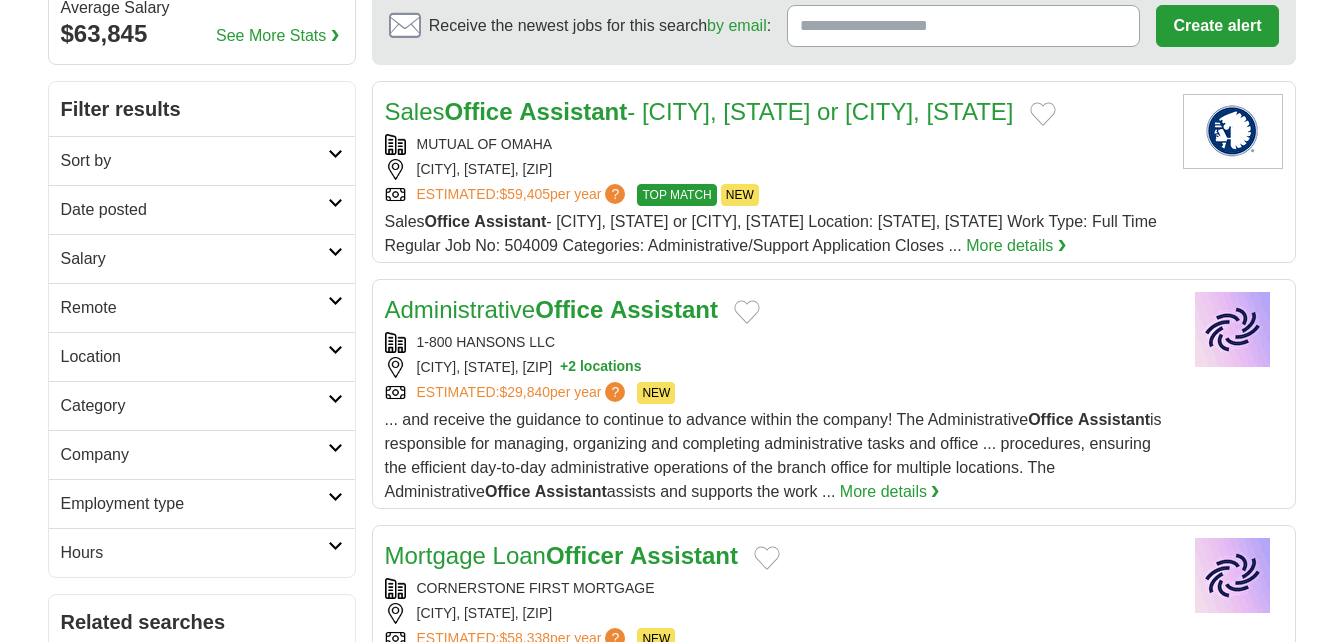 click at bounding box center [335, 203] 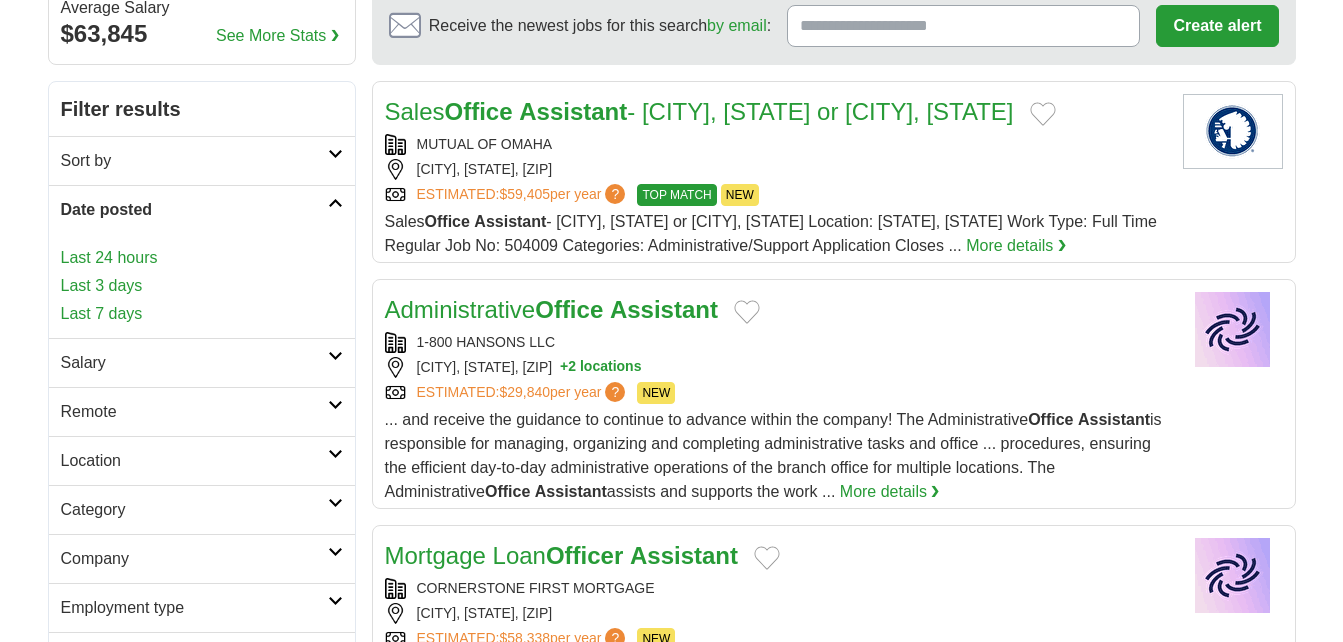 click on "Last 24 hours" at bounding box center (202, 258) 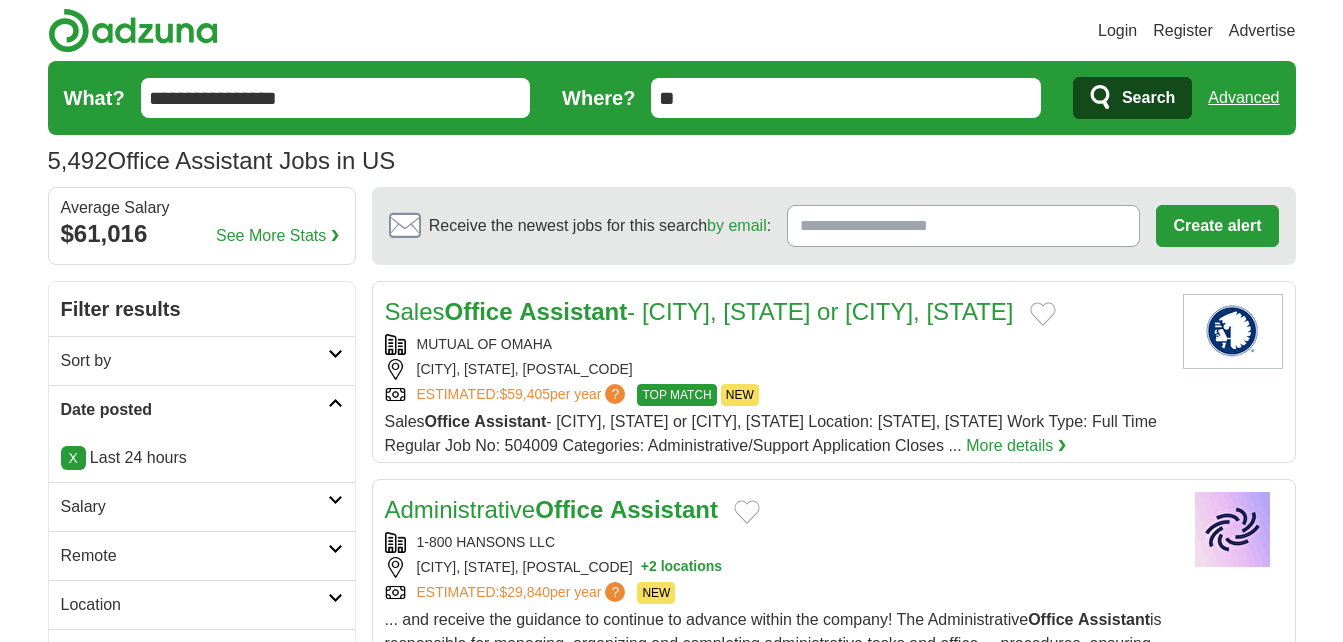 scroll, scrollTop: 0, scrollLeft: 0, axis: both 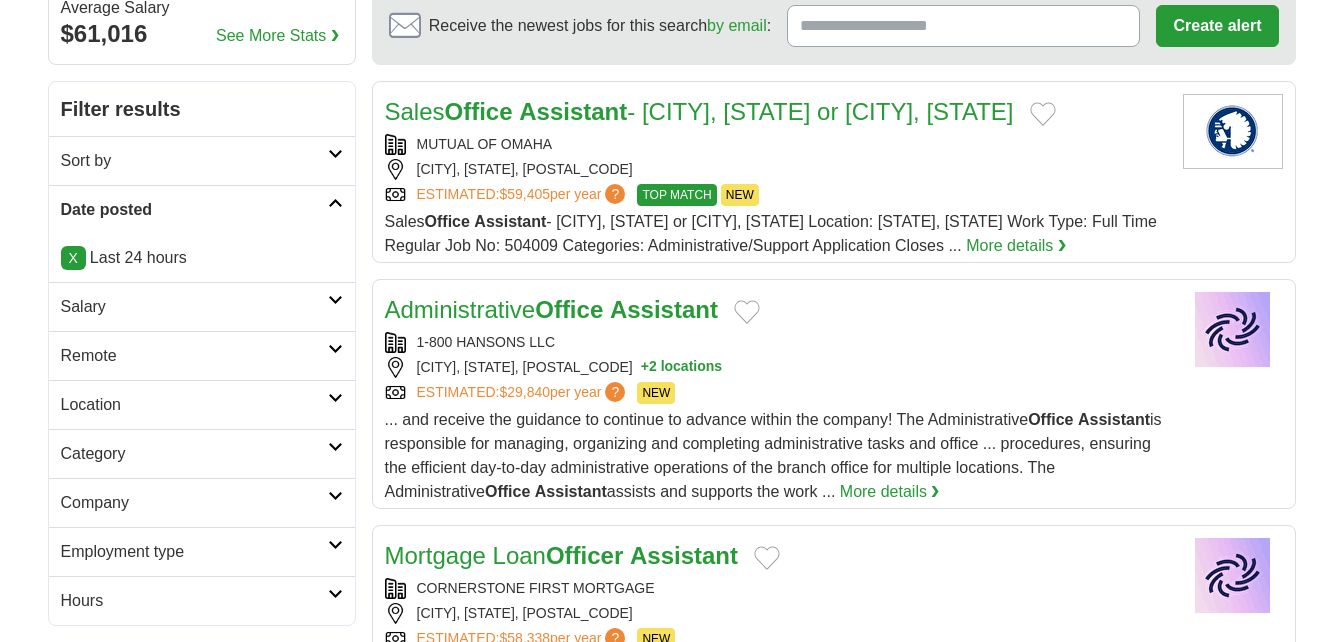 click on "Salary" at bounding box center (202, 306) 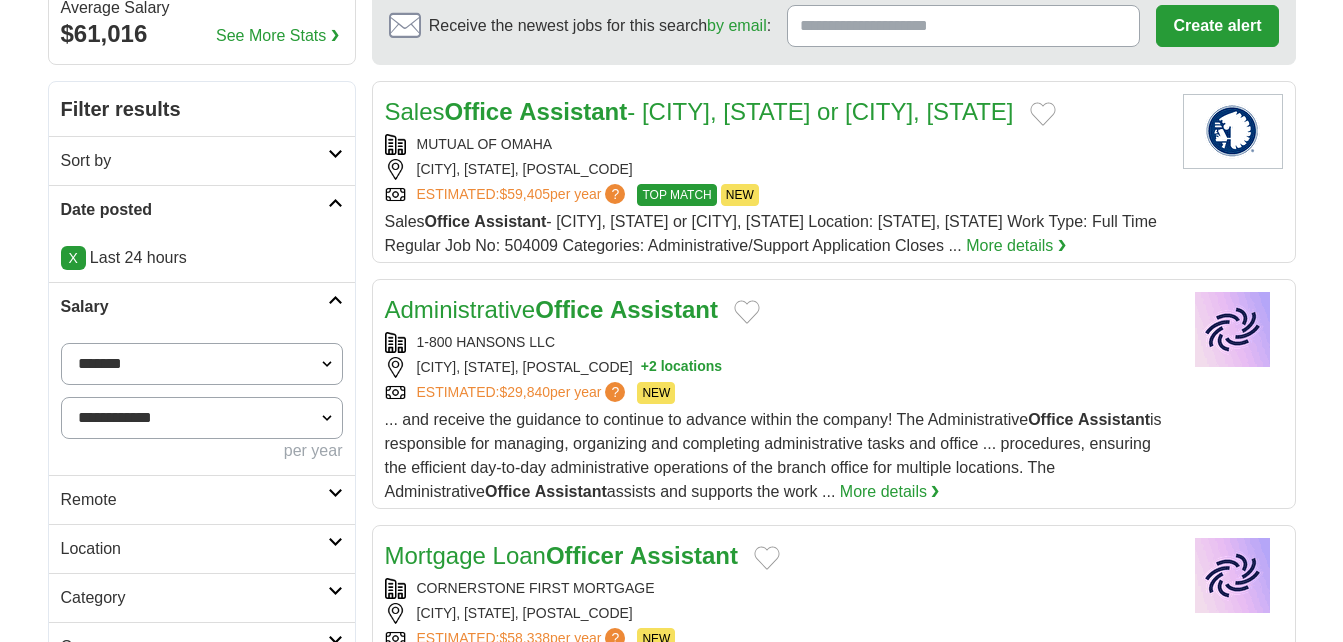 click on "**********" at bounding box center [202, 364] 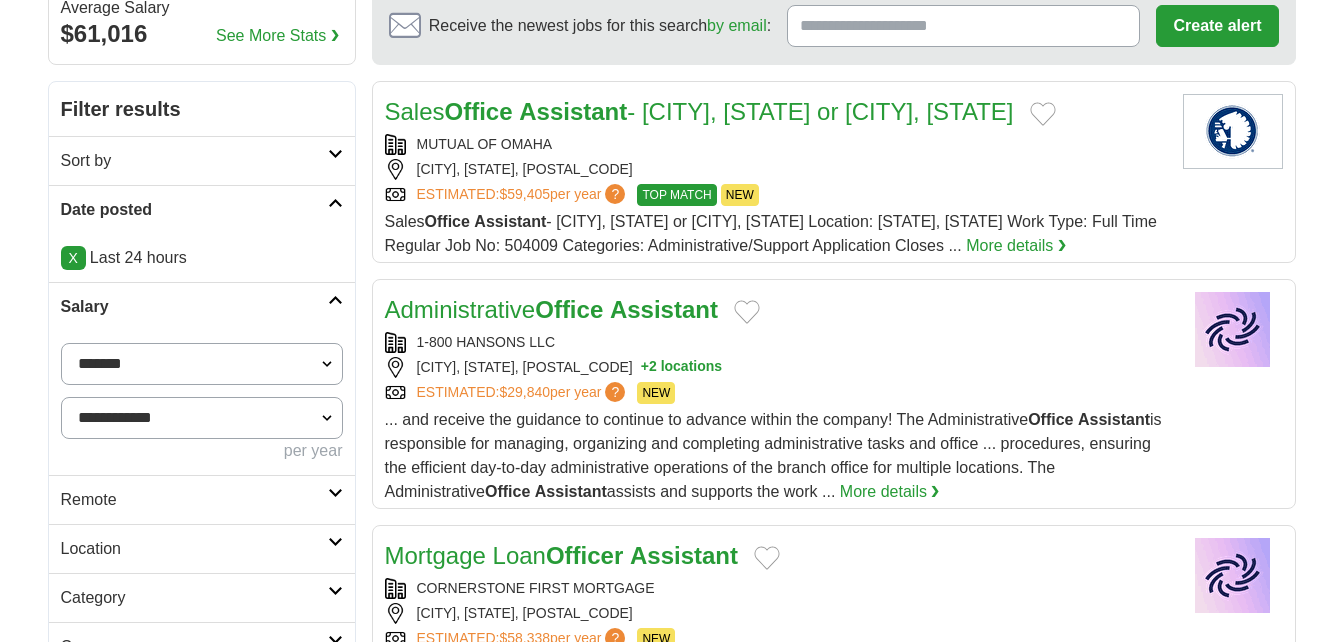 select on "*****" 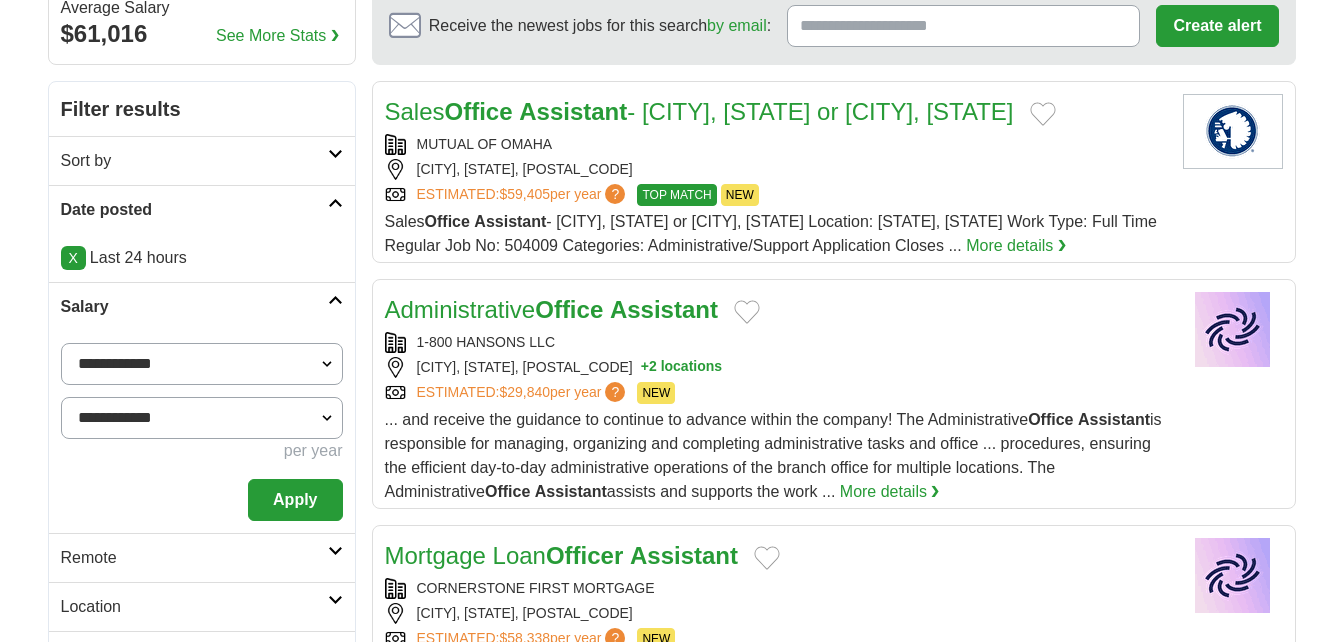 click on "Apply" at bounding box center (295, 500) 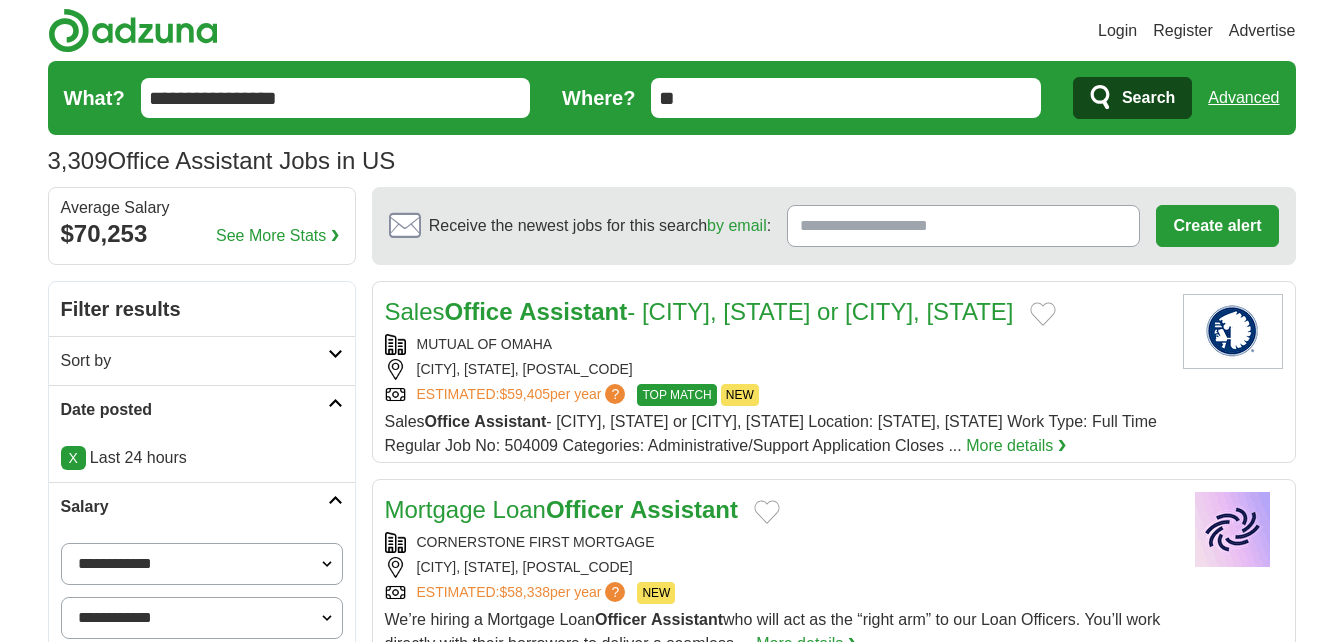 scroll, scrollTop: 0, scrollLeft: 0, axis: both 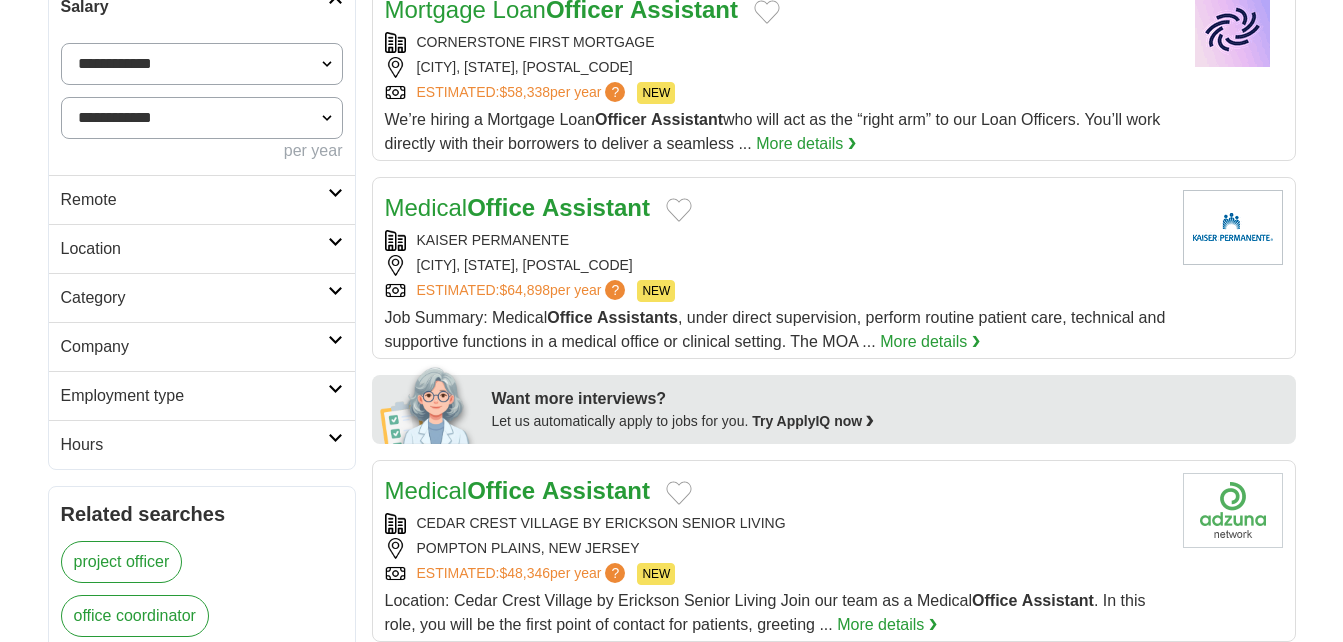 click on "Remote" at bounding box center (194, 200) 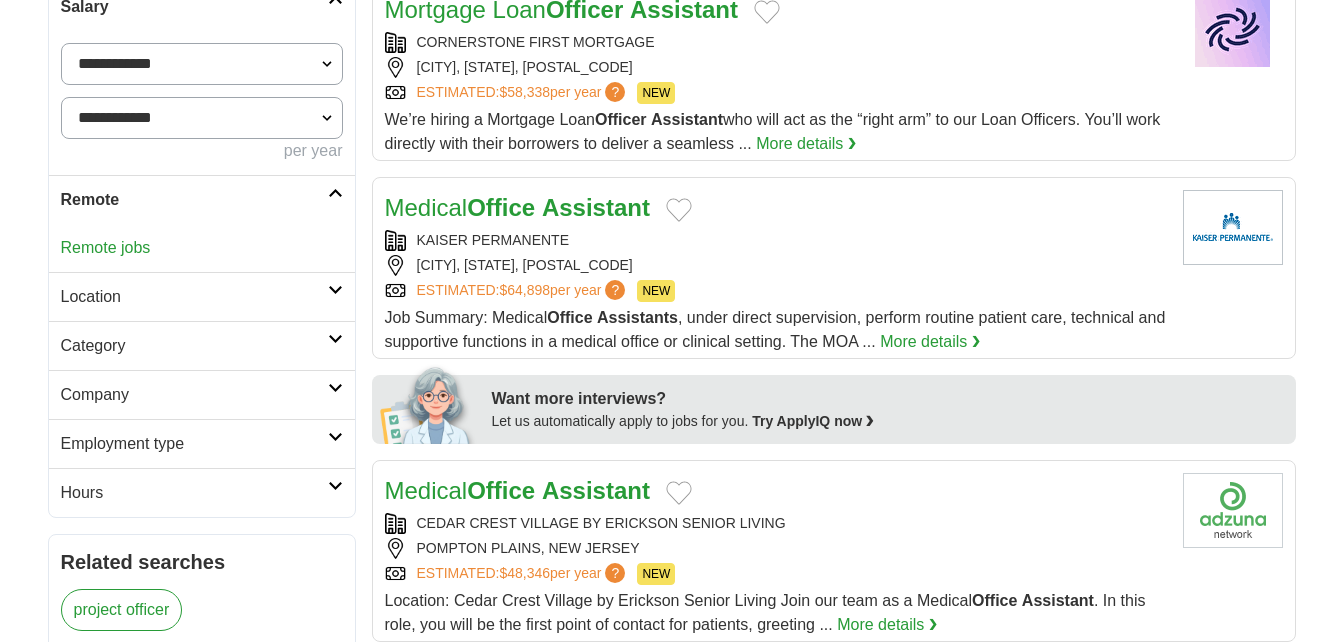 click on "Remote jobs" at bounding box center [202, 248] 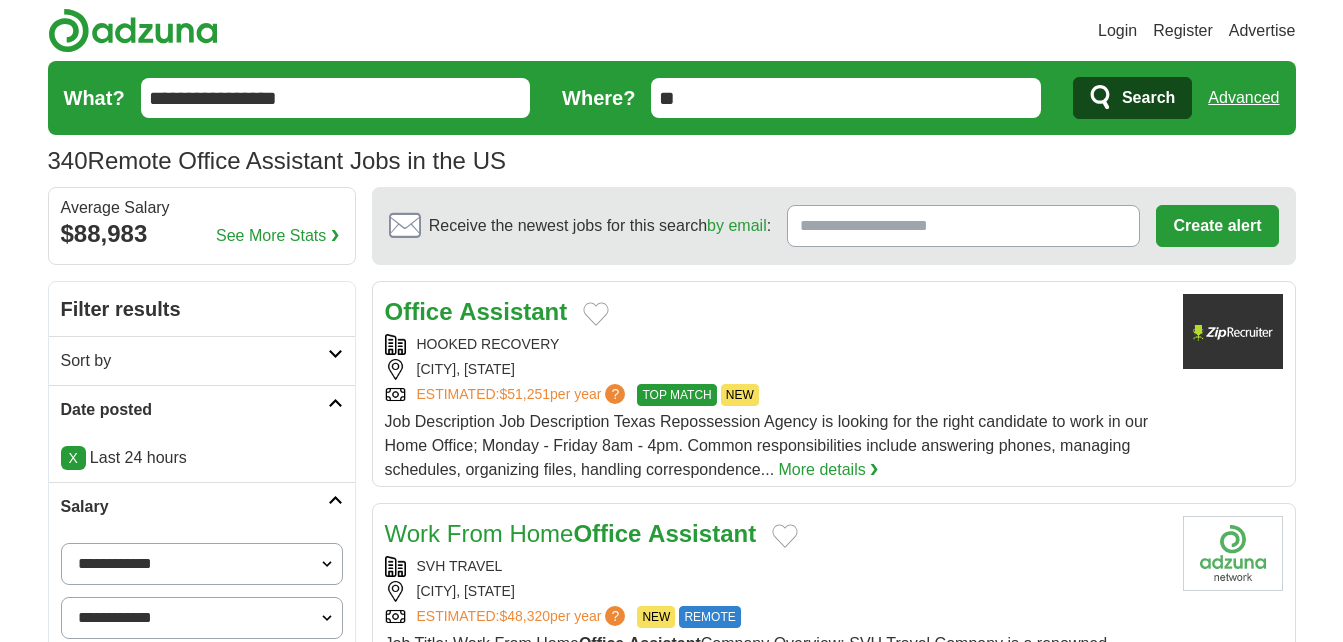 scroll, scrollTop: 0, scrollLeft: 0, axis: both 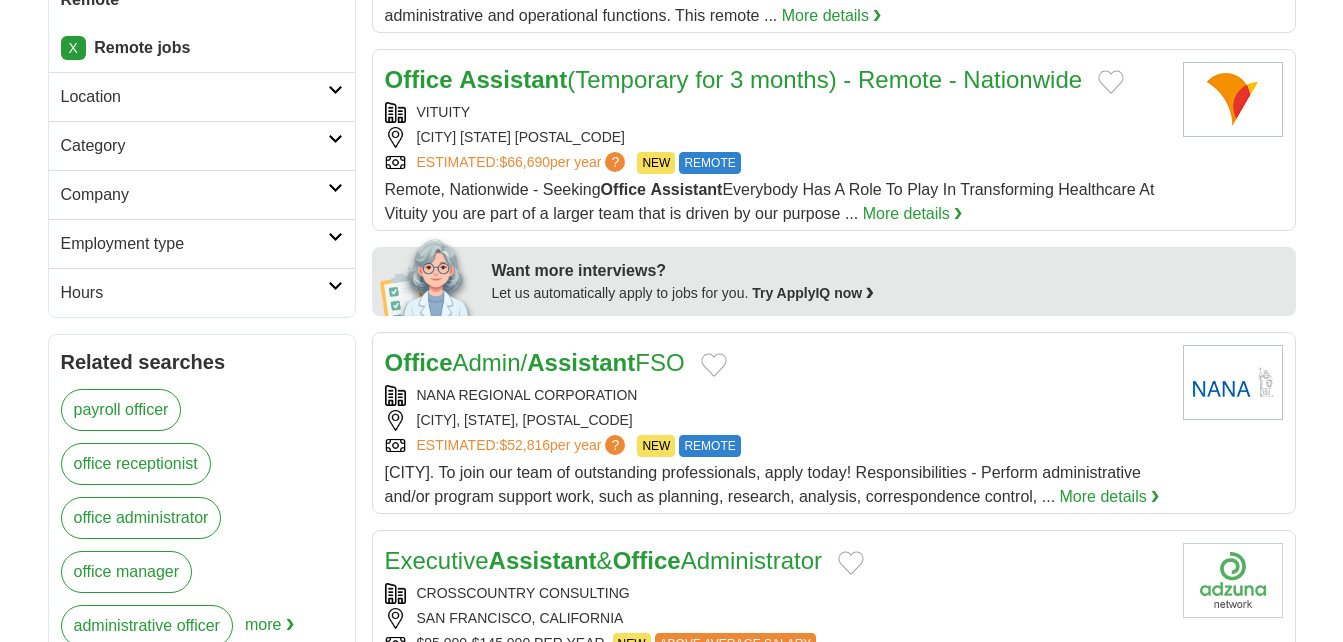 click on "Employment type" at bounding box center (194, 244) 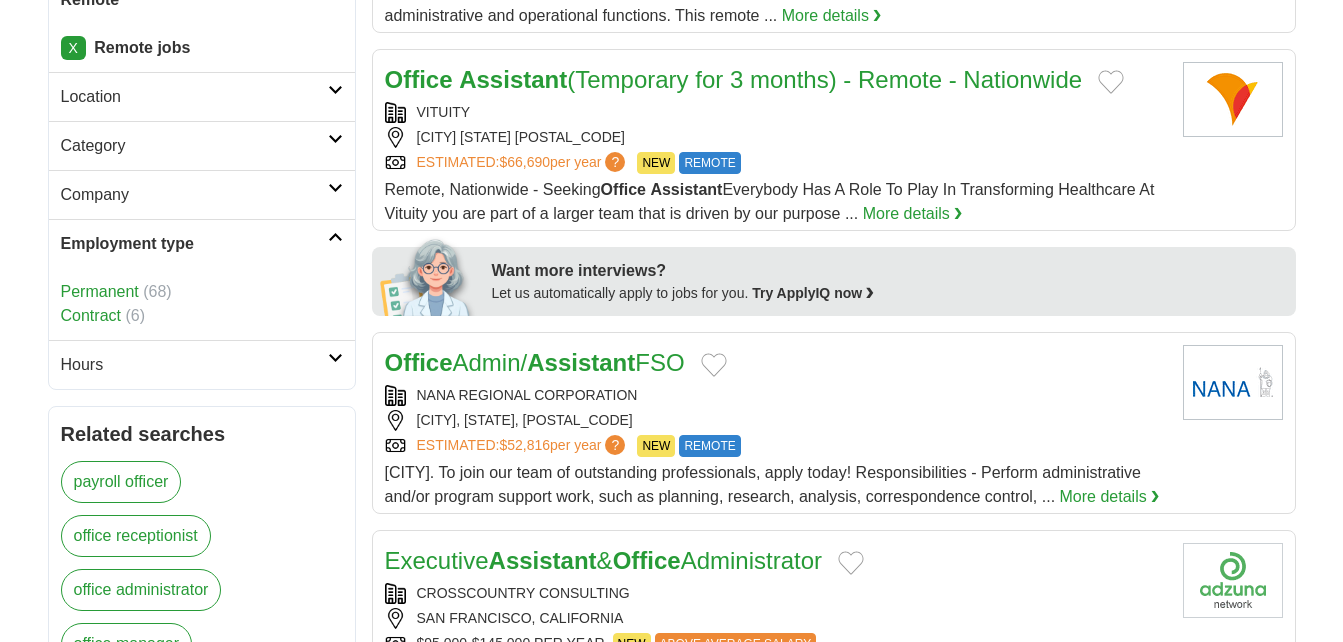 click on "Permanent" at bounding box center [100, 291] 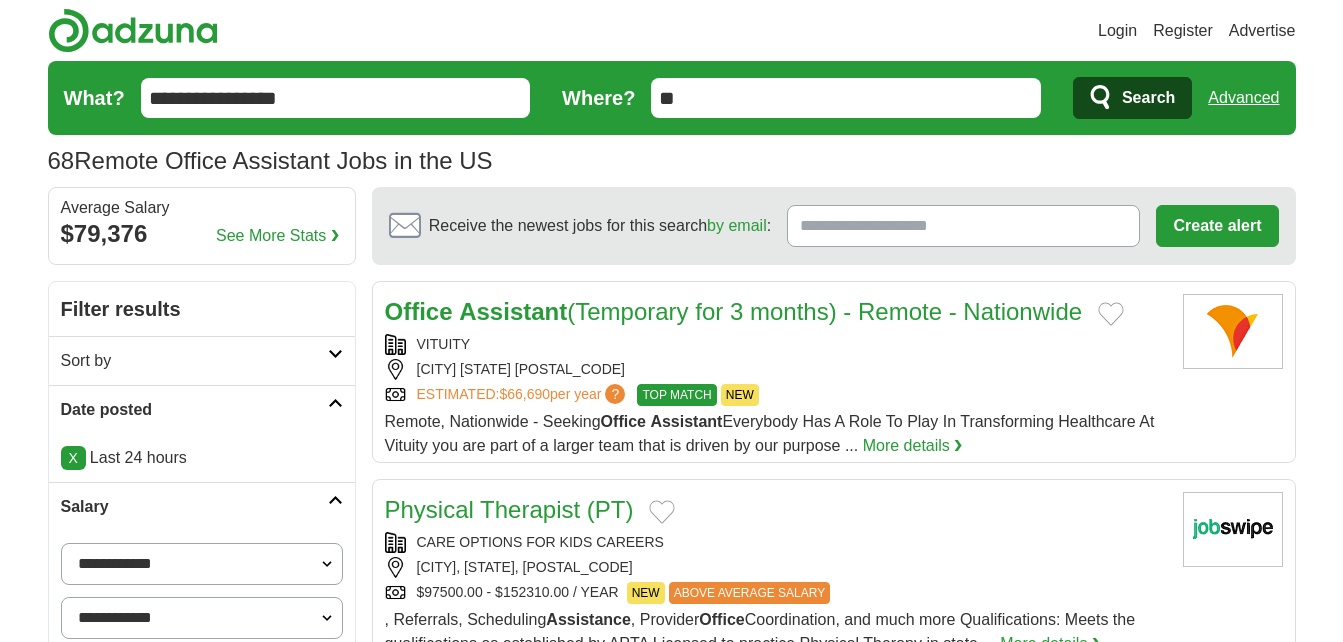 scroll, scrollTop: 0, scrollLeft: 0, axis: both 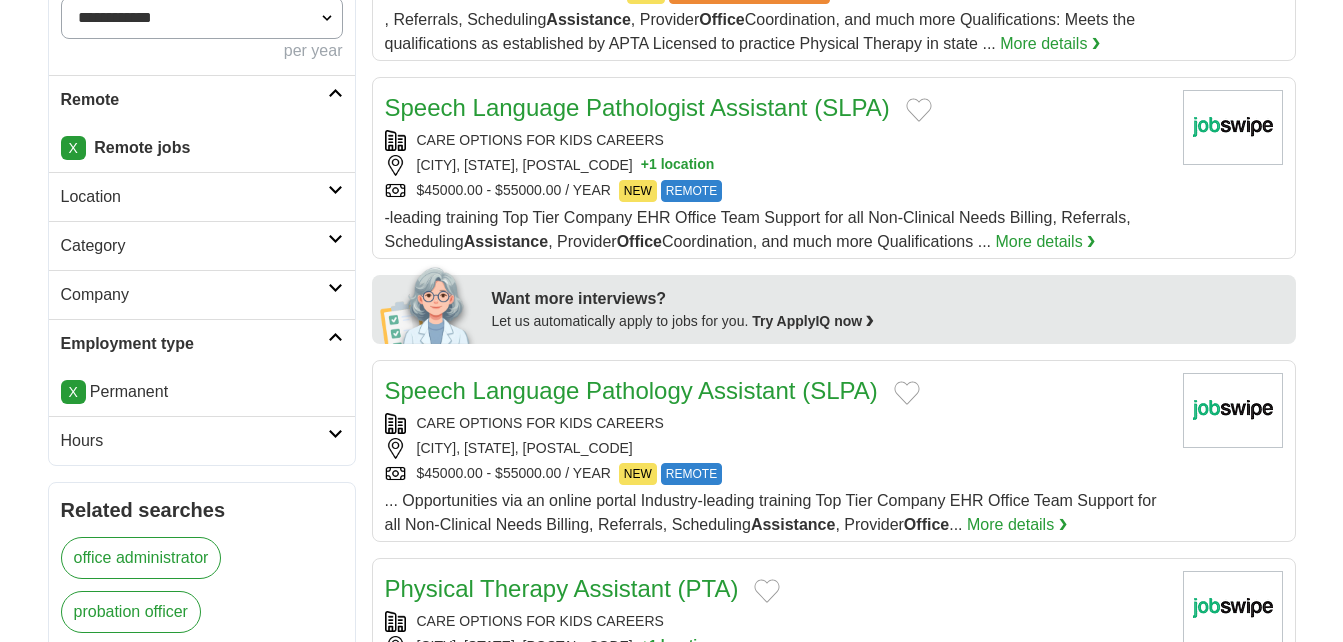 click at bounding box center [335, 239] 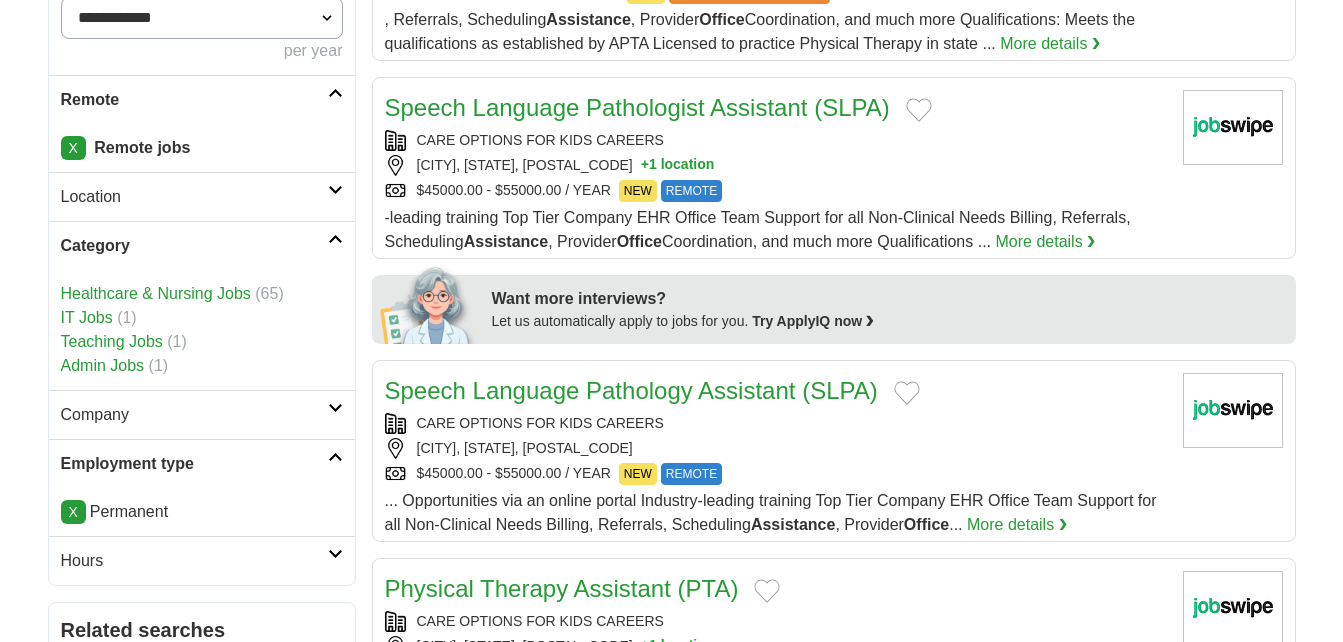 click at bounding box center (335, 239) 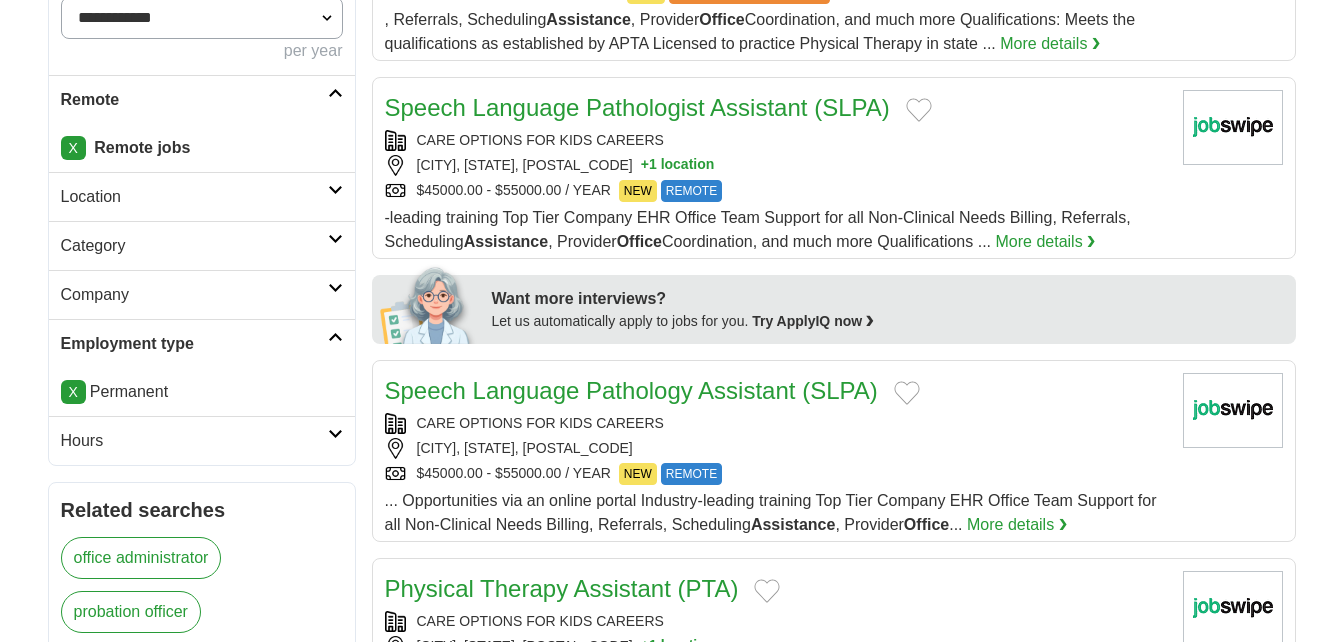 click on "Hours" at bounding box center [194, 441] 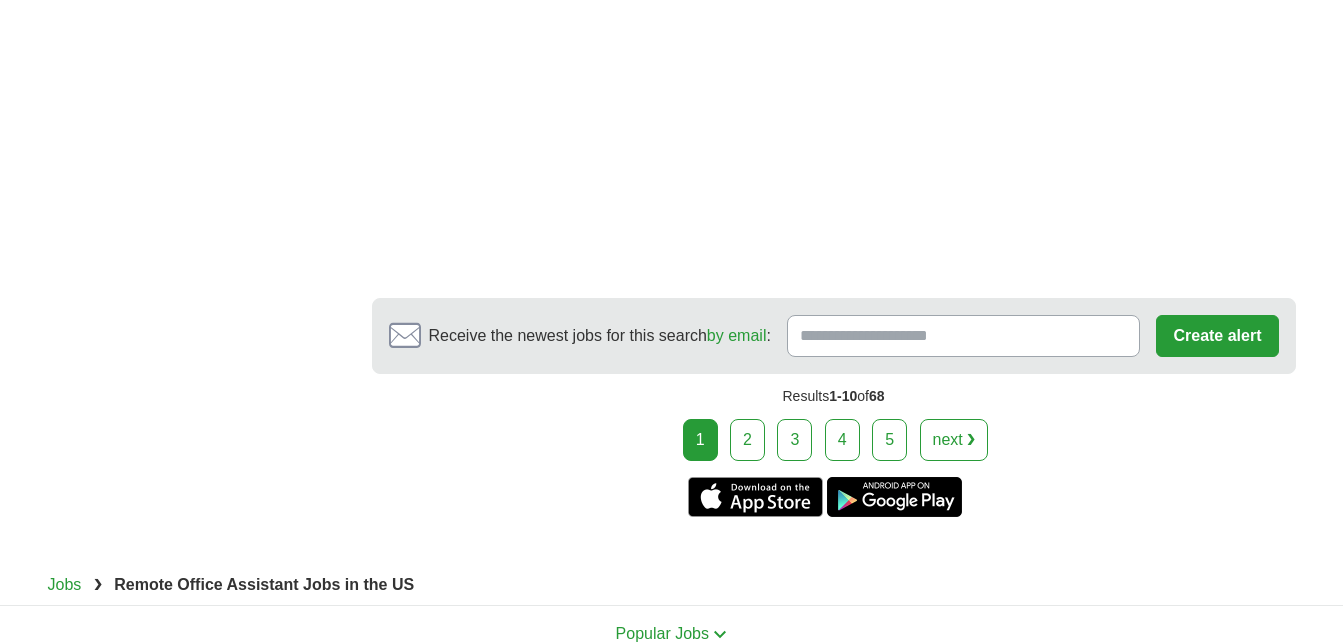 scroll, scrollTop: 3100, scrollLeft: 0, axis: vertical 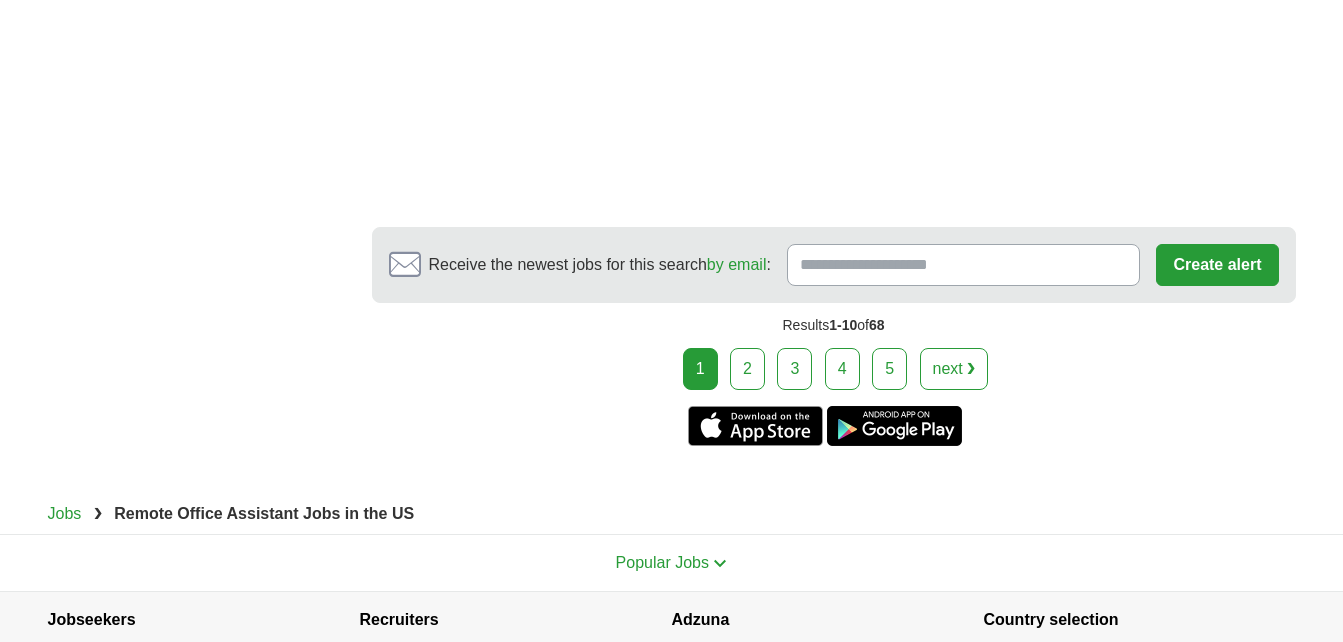 click on "next ❯" at bounding box center (954, 369) 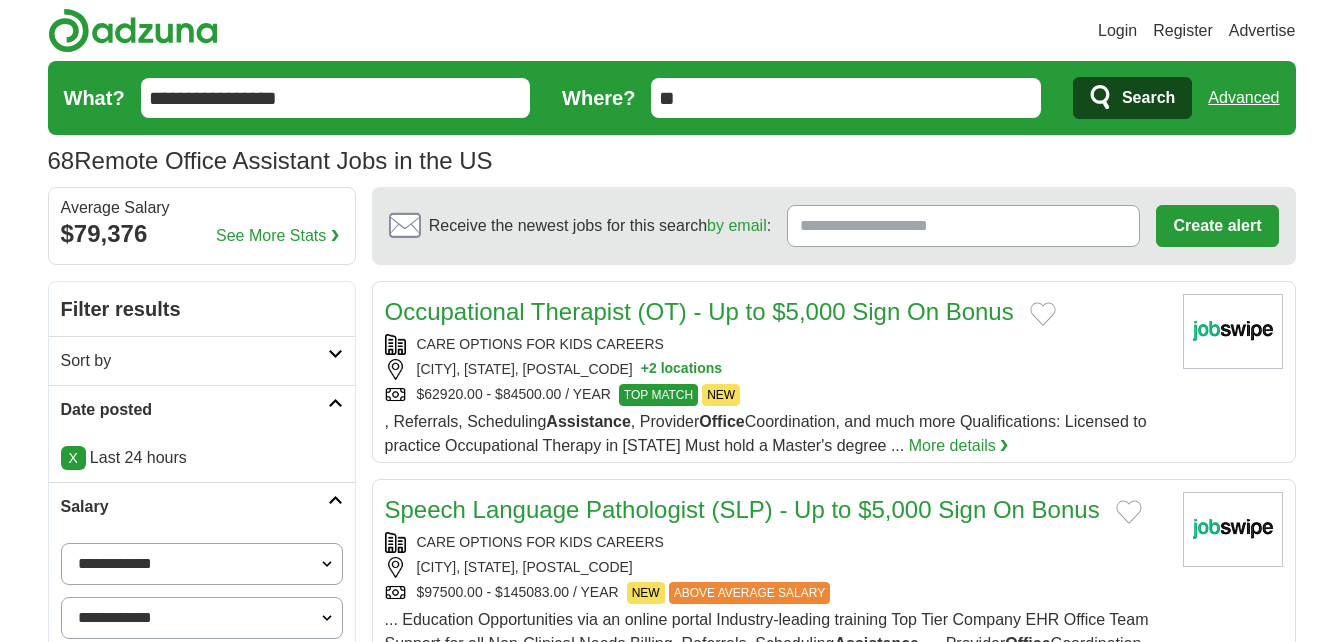 scroll, scrollTop: 0, scrollLeft: 0, axis: both 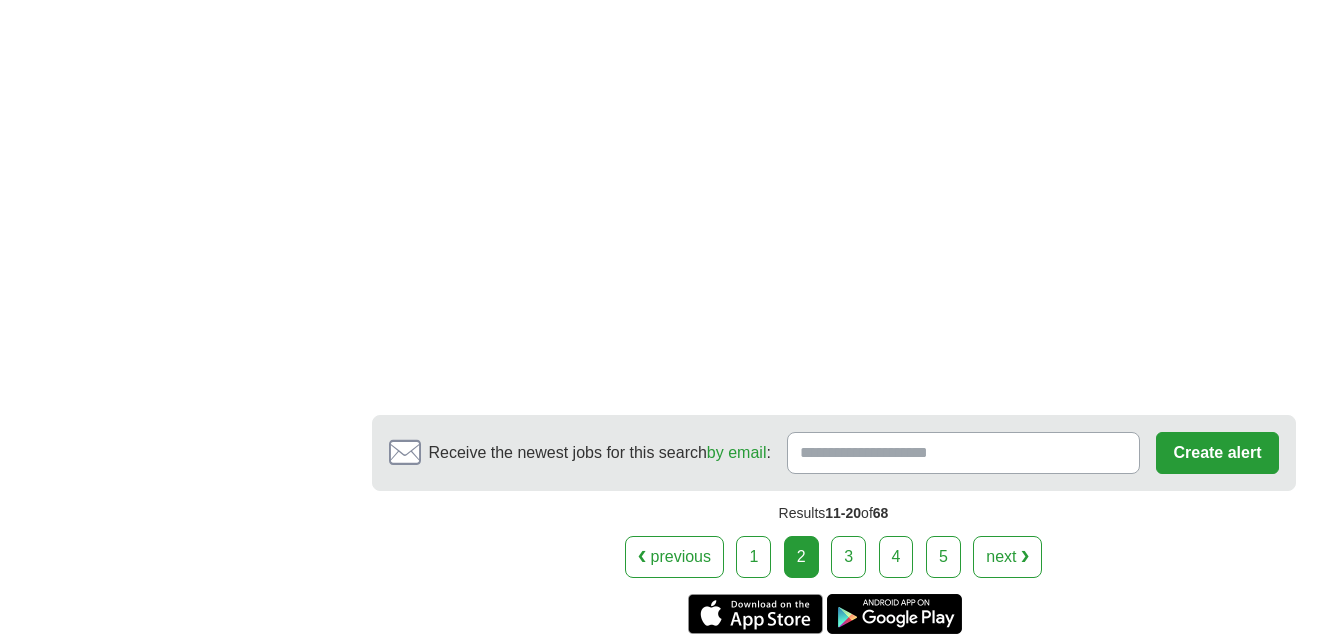 click on "next ❯" at bounding box center [1007, 557] 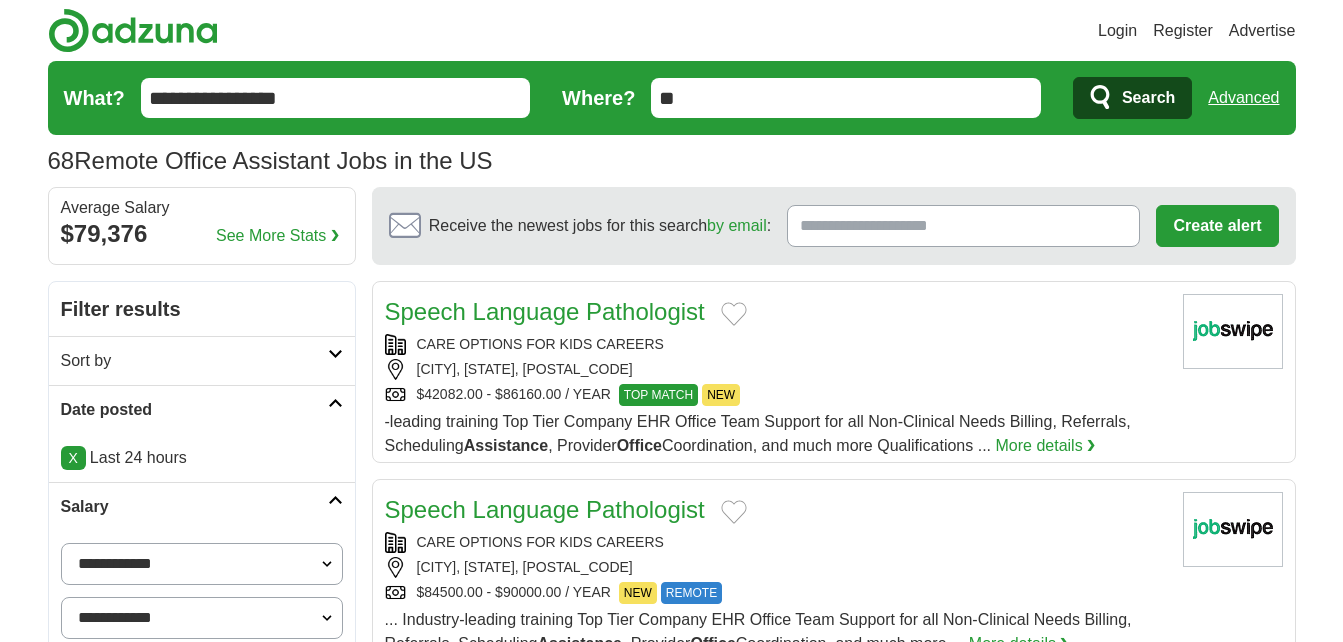 scroll, scrollTop: 0, scrollLeft: 0, axis: both 